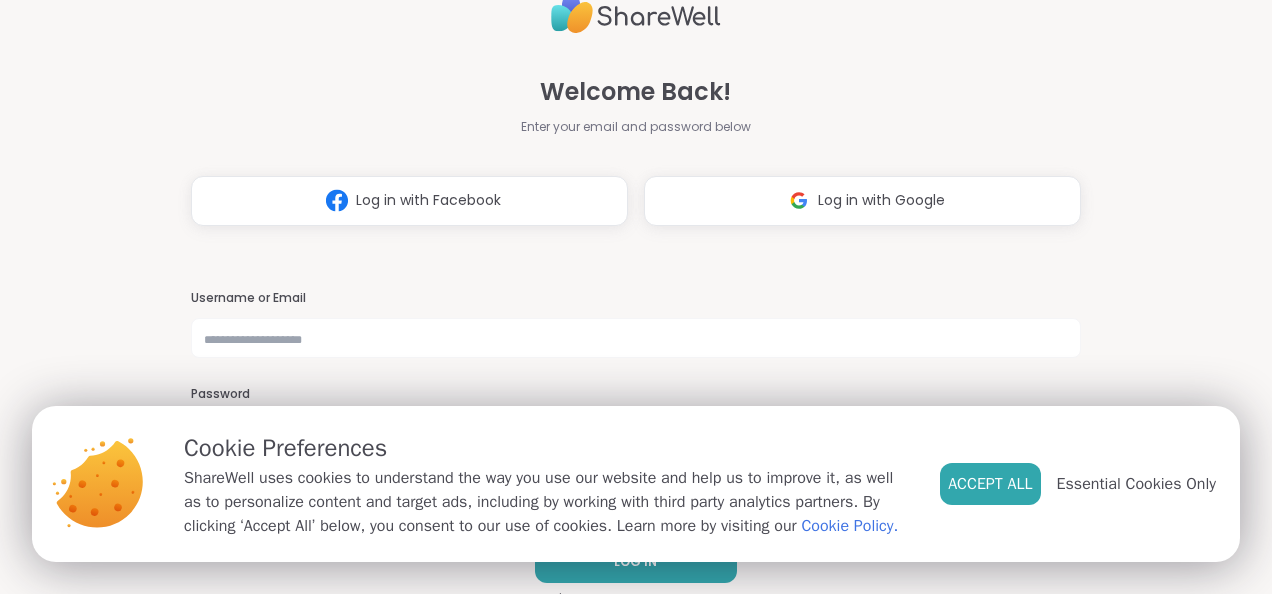 scroll, scrollTop: 0, scrollLeft: 0, axis: both 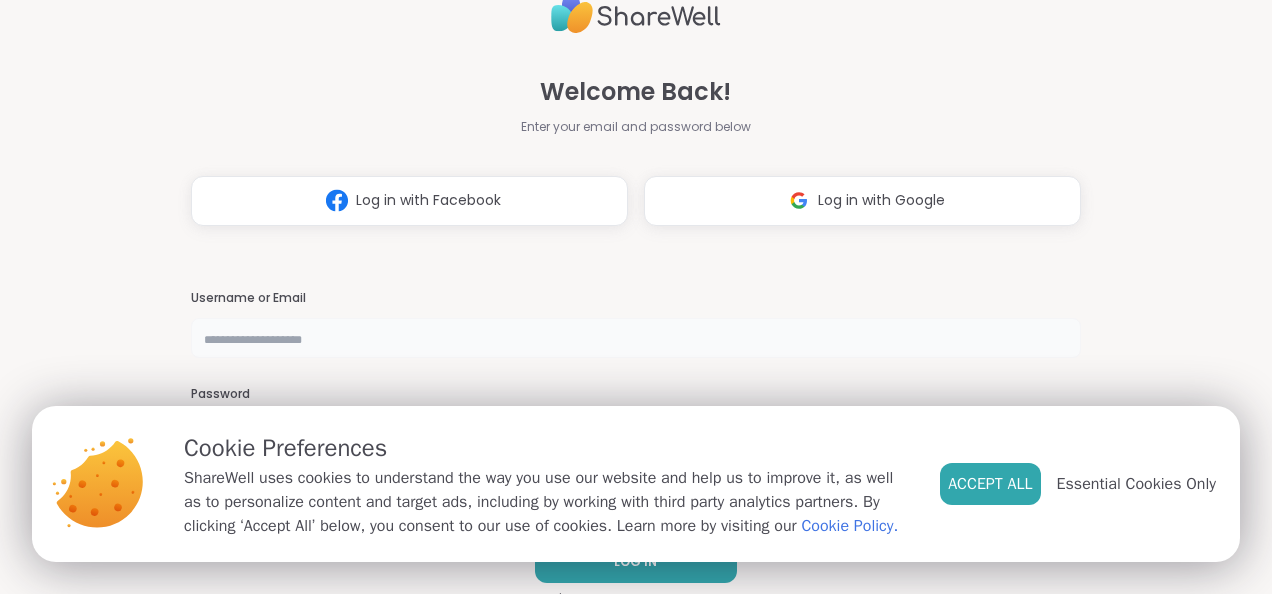 type on "**********" 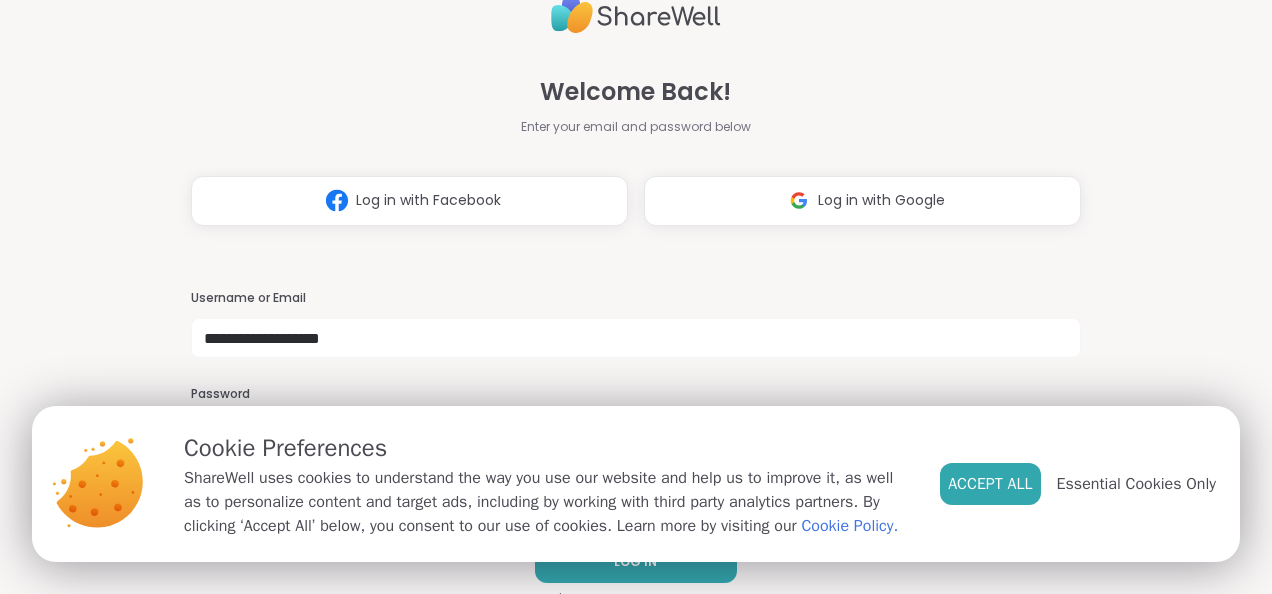 click on "Accept All" at bounding box center [990, 484] 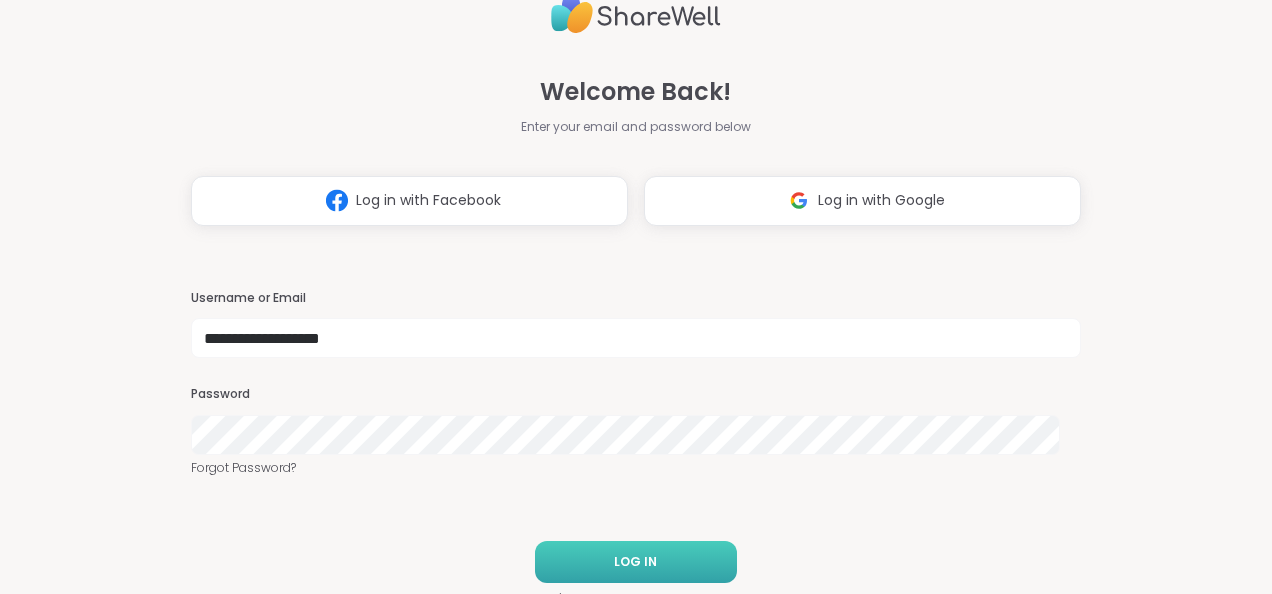 click on "LOG IN" at bounding box center [636, 562] 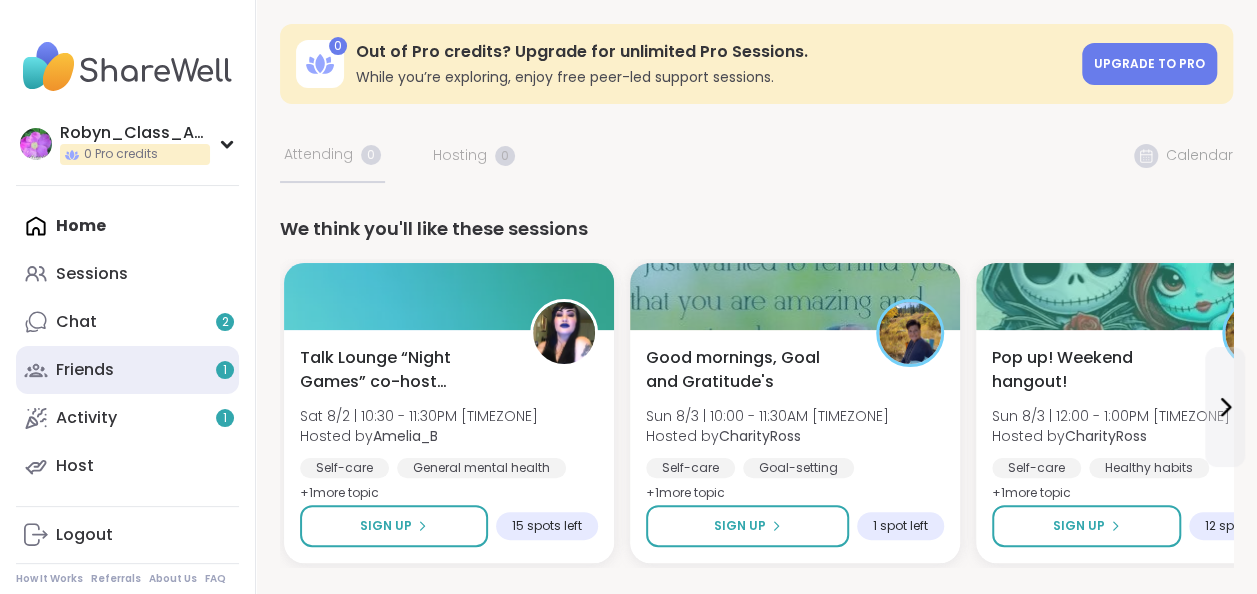 click on "Friends 1" at bounding box center (127, 370) 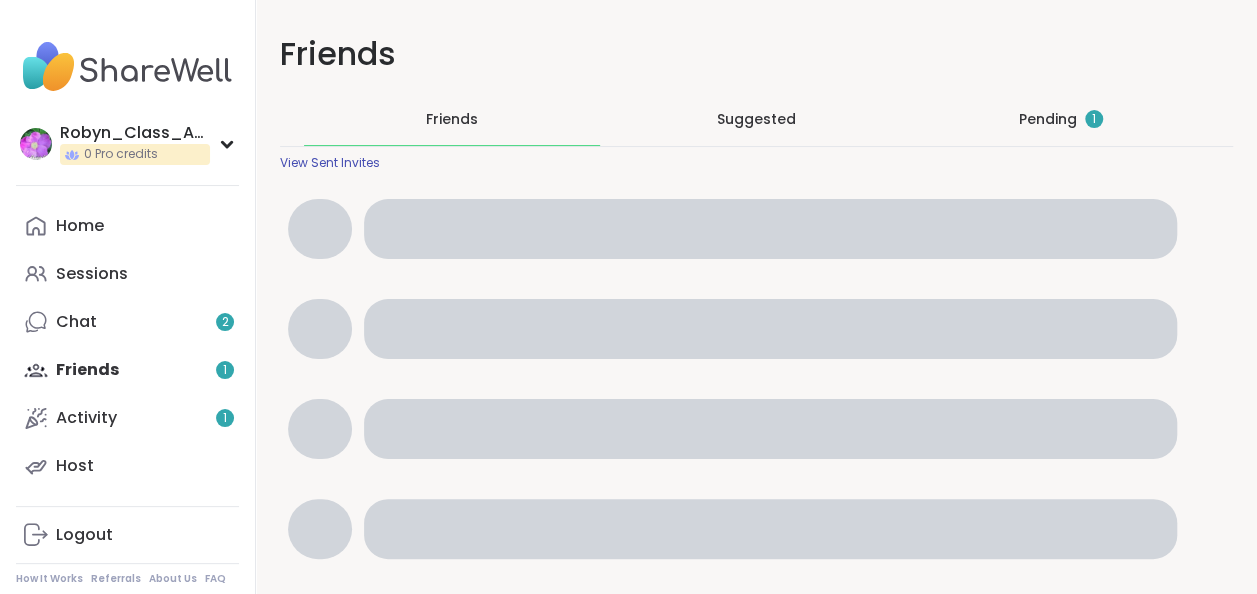 scroll, scrollTop: 0, scrollLeft: 0, axis: both 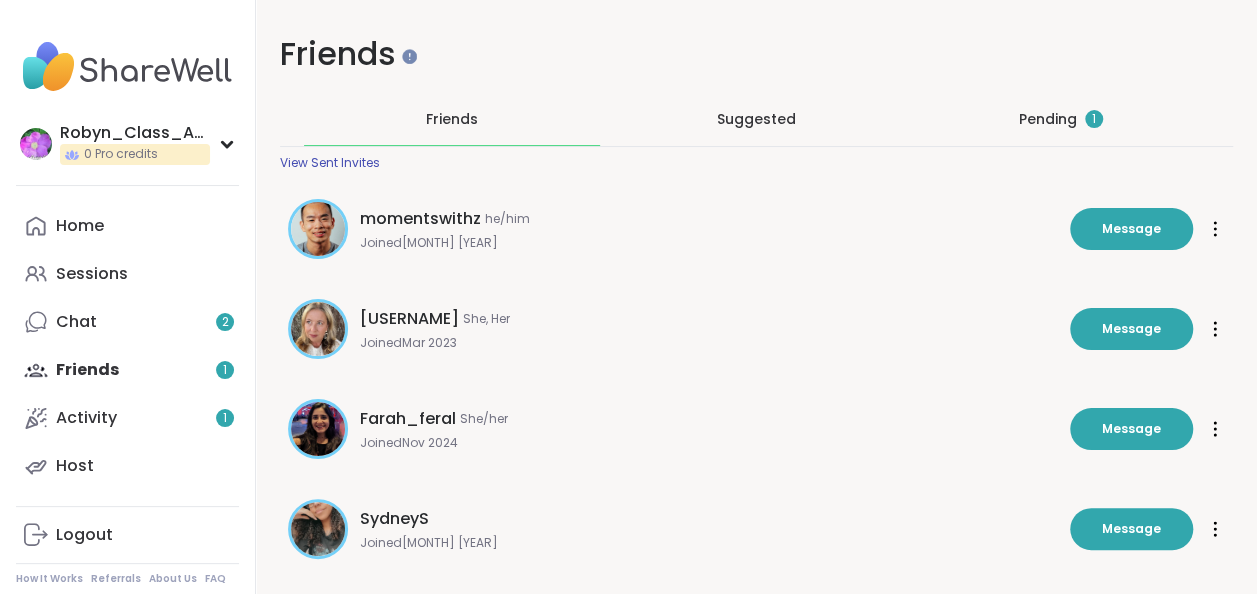 click on "Suggested" at bounding box center [756, 119] 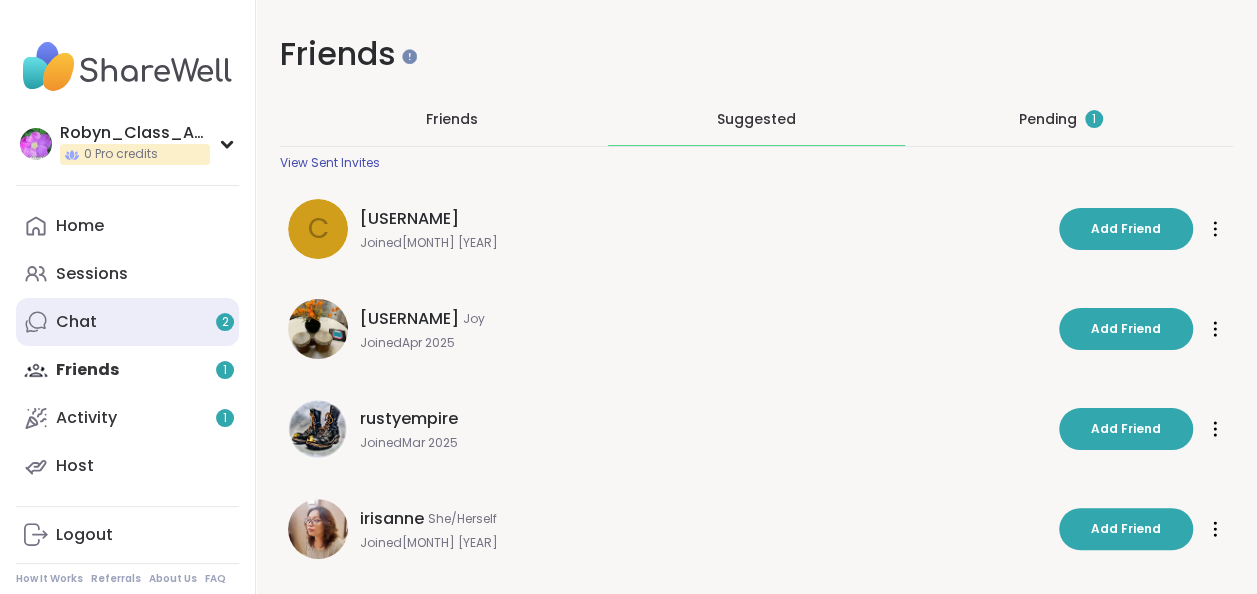 click on "Chat 2" at bounding box center [127, 322] 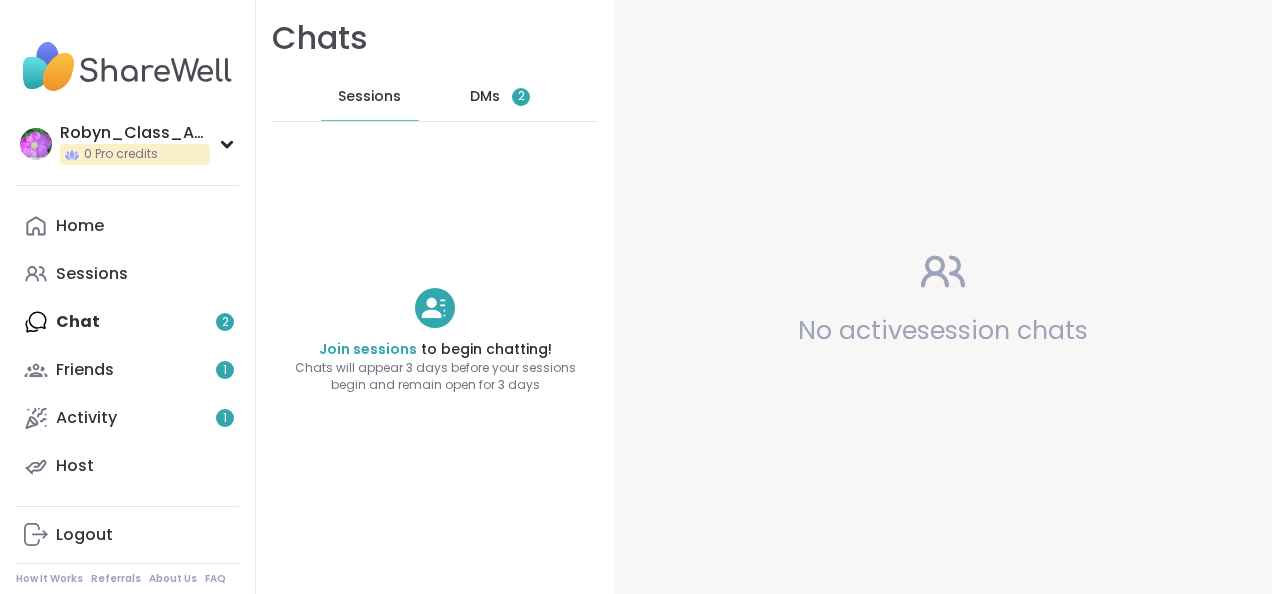 scroll, scrollTop: 0, scrollLeft: 0, axis: both 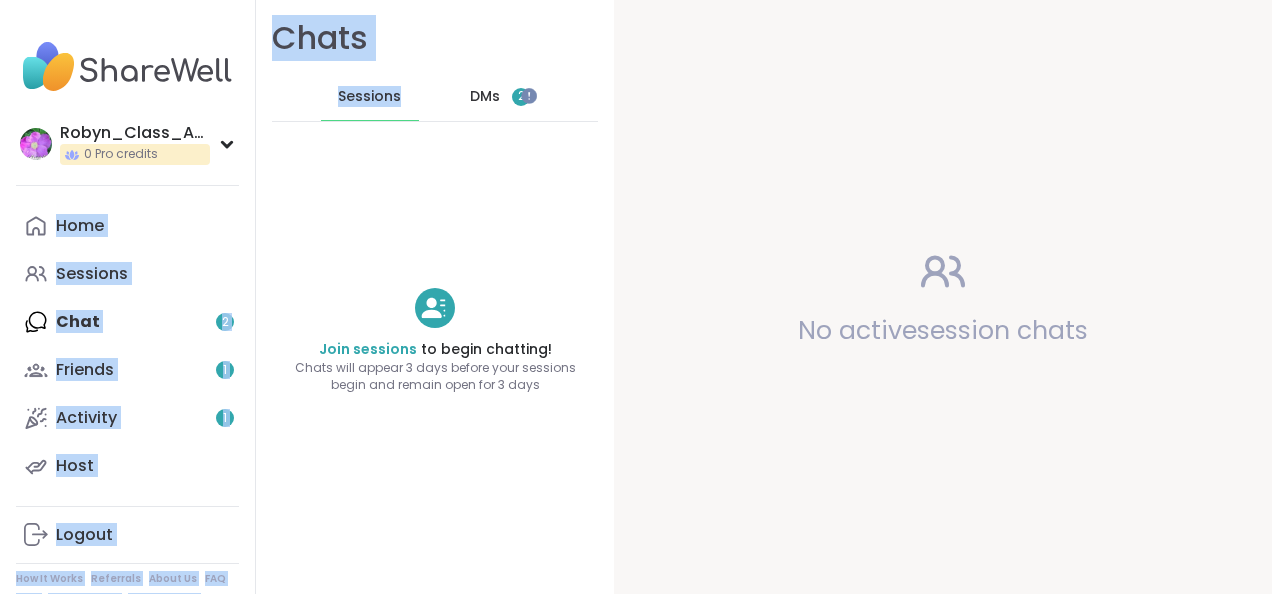 drag, startPoint x: 255, startPoint y: 166, endPoint x: 404, endPoint y: 120, distance: 155.93909 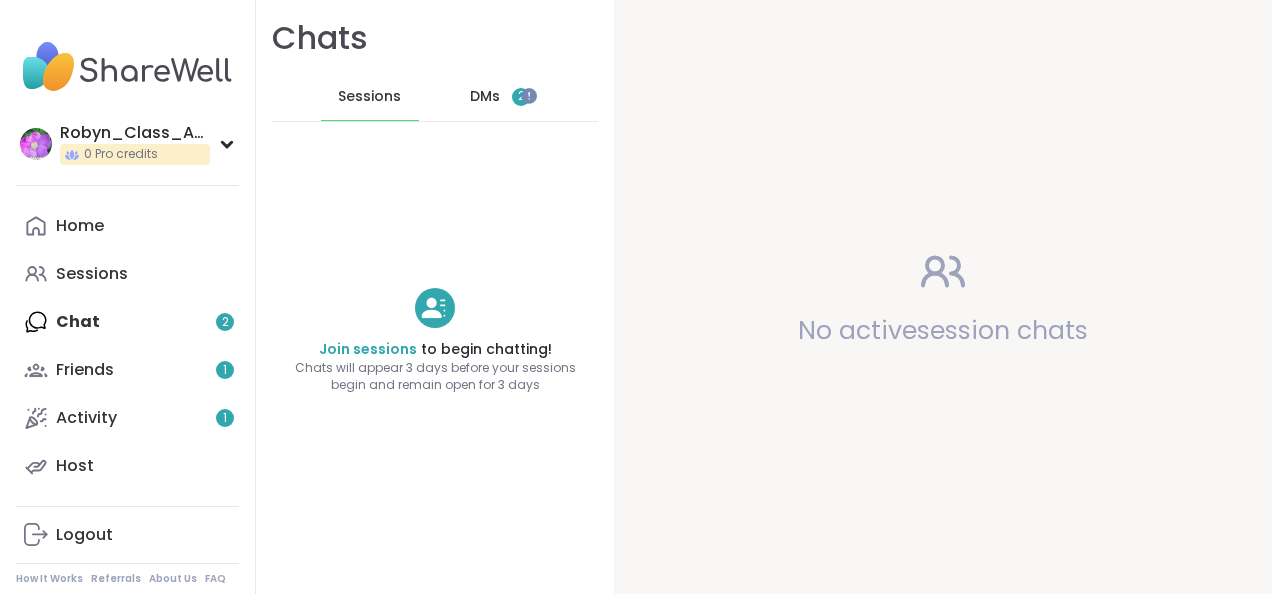 drag, startPoint x: 404, startPoint y: 120, endPoint x: 364, endPoint y: 166, distance: 60.959003 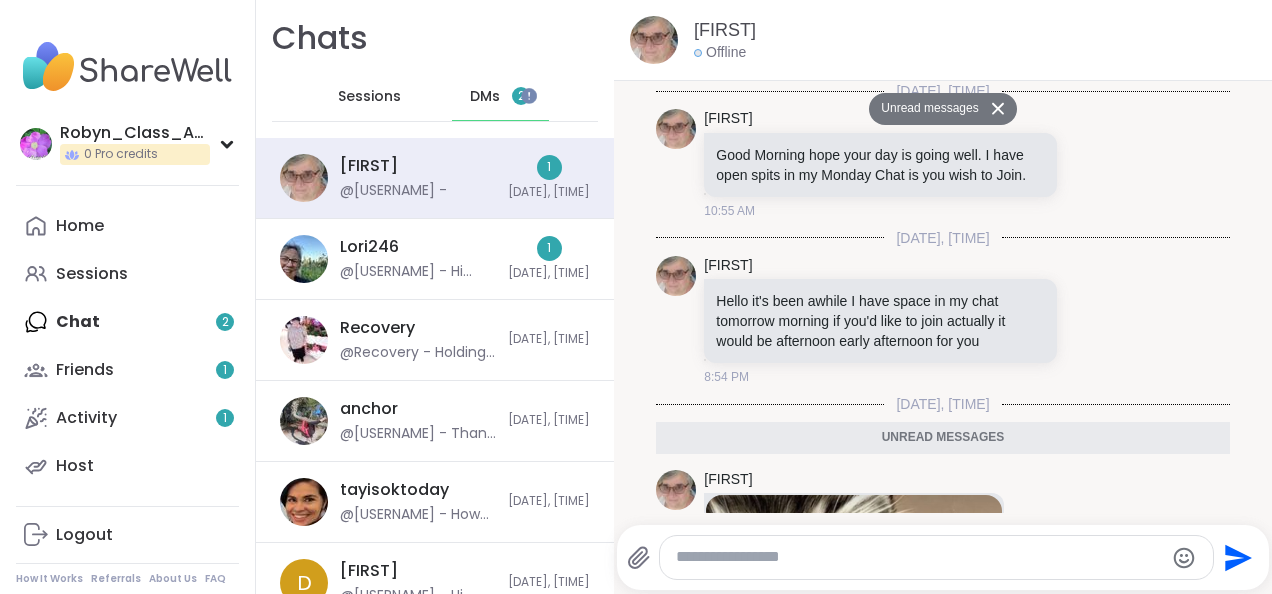 scroll, scrollTop: 473, scrollLeft: 0, axis: vertical 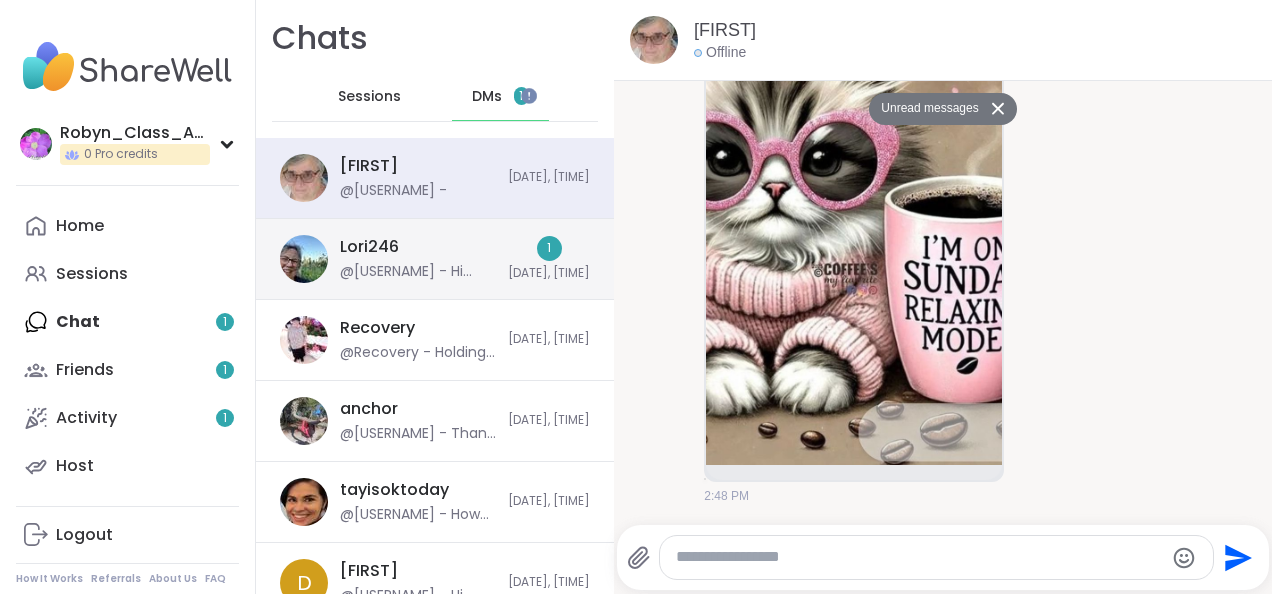 click on "@[USERNAME] - Hi [USERNAME]! One of our friends requested a pop Sunday 9am PST. Hope you can join us! [URL]" at bounding box center (418, 272) 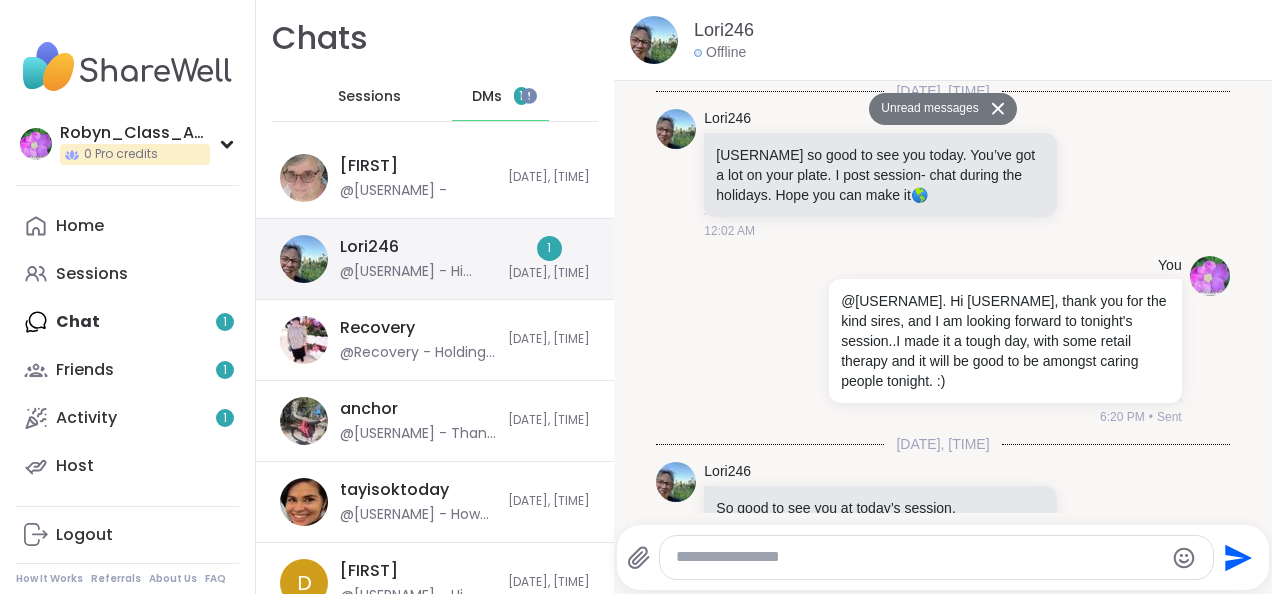 scroll, scrollTop: 2730, scrollLeft: 0, axis: vertical 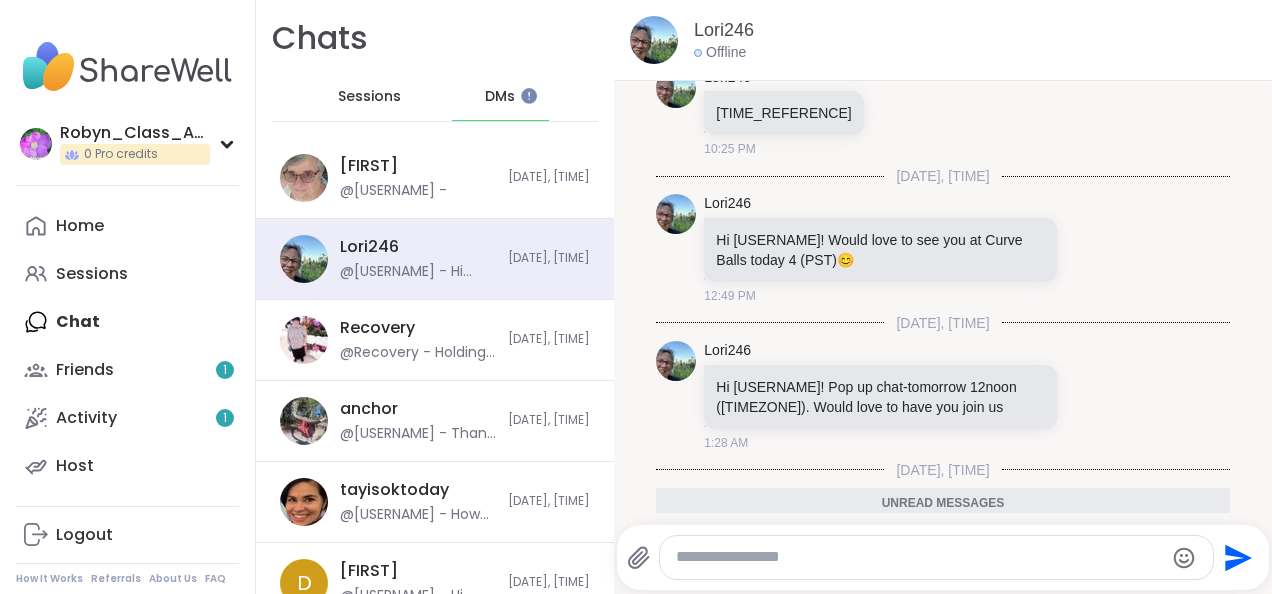 click on "Unread messages" at bounding box center [942, 504] 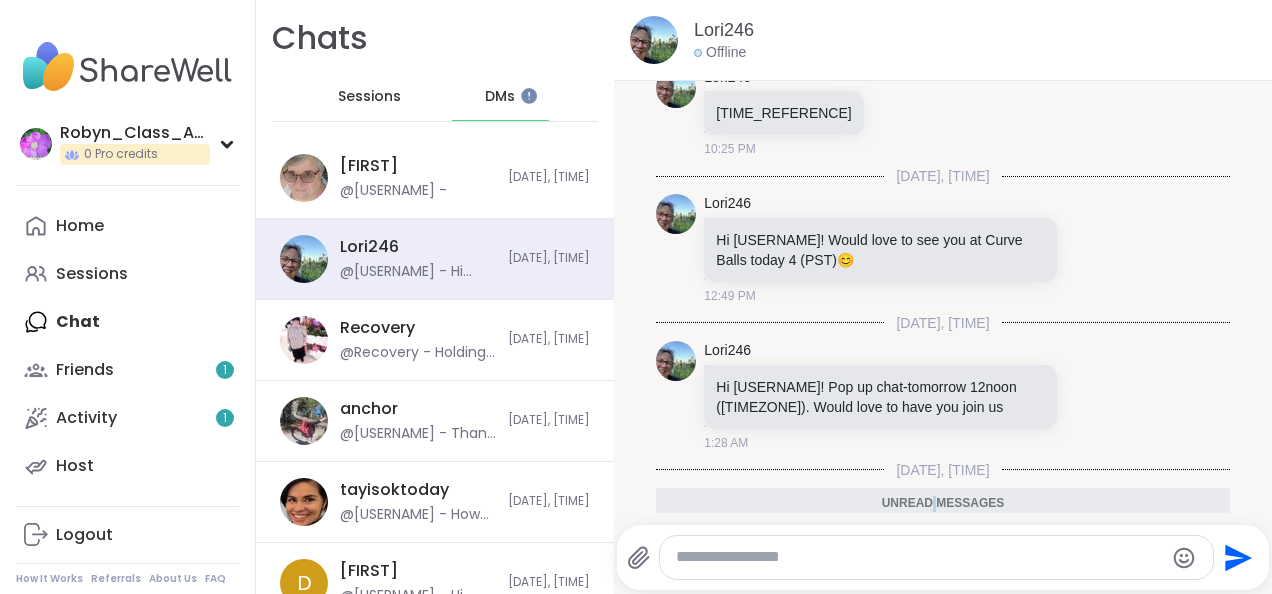click on "Unread messages" at bounding box center (942, 504) 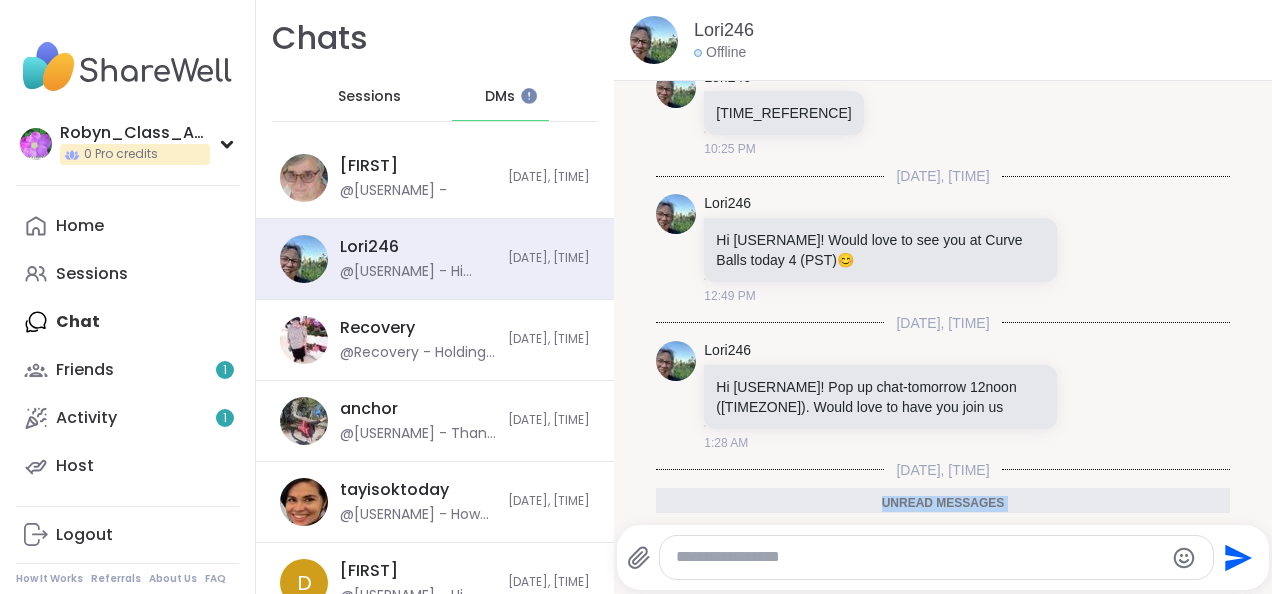 click on "Unread messages" at bounding box center (942, 504) 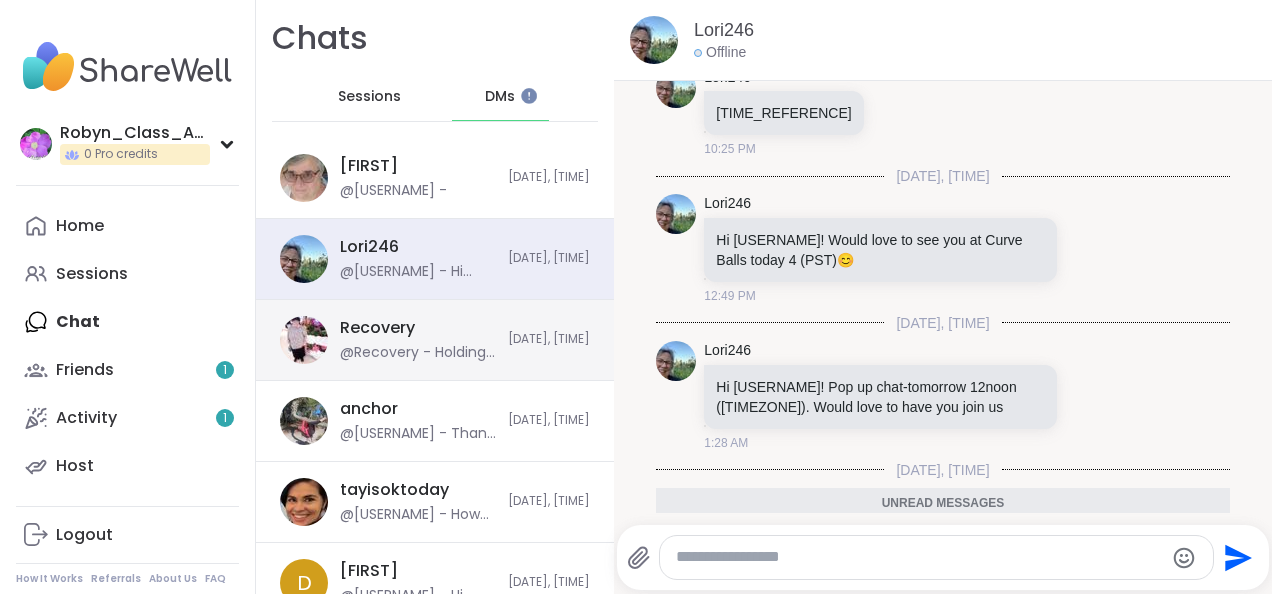 click on "Recovery @[USERNAME] - Holding and art session if you're interested [DATE], [TIME]" at bounding box center (435, 340) 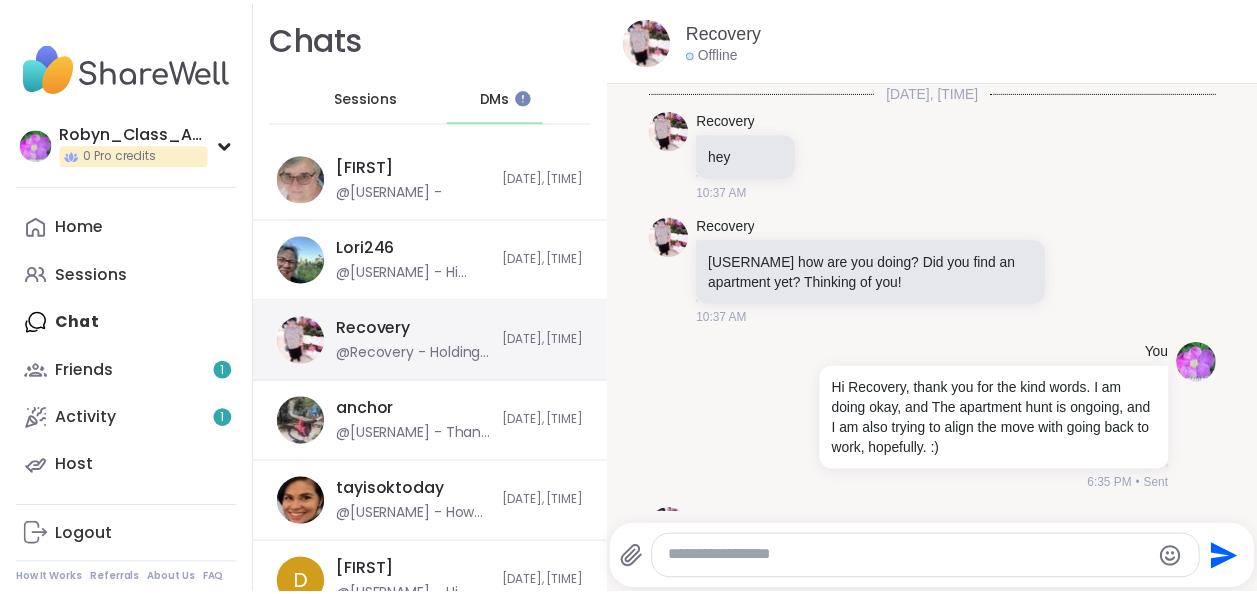 scroll, scrollTop: 2821, scrollLeft: 0, axis: vertical 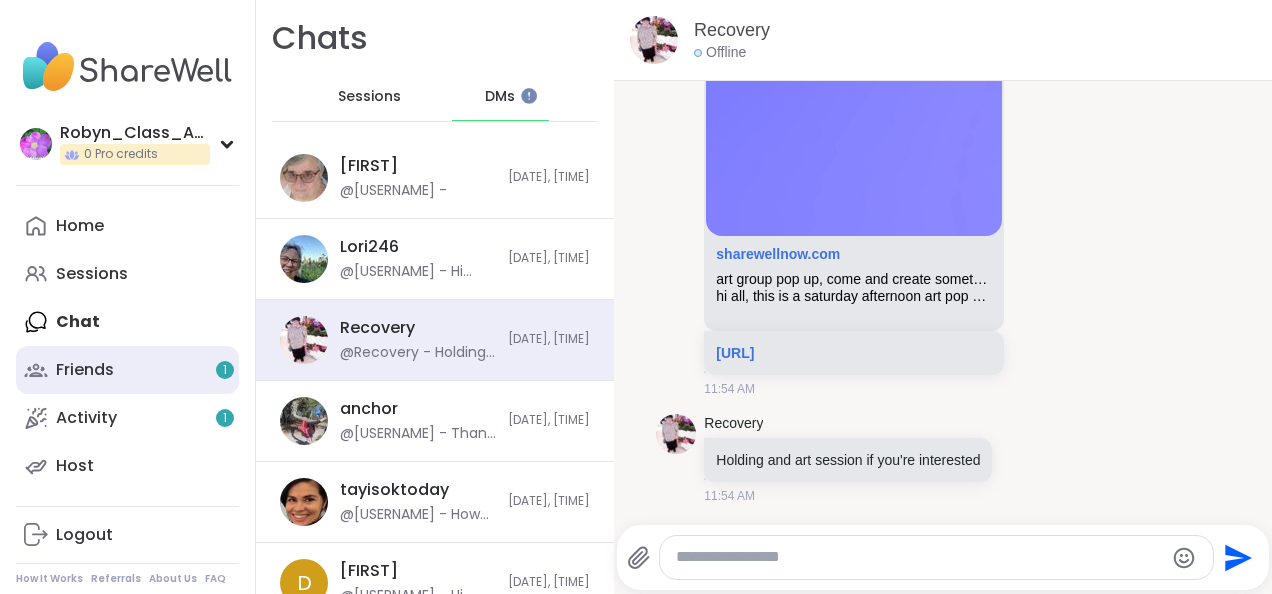click on "Friends 1" at bounding box center (127, 370) 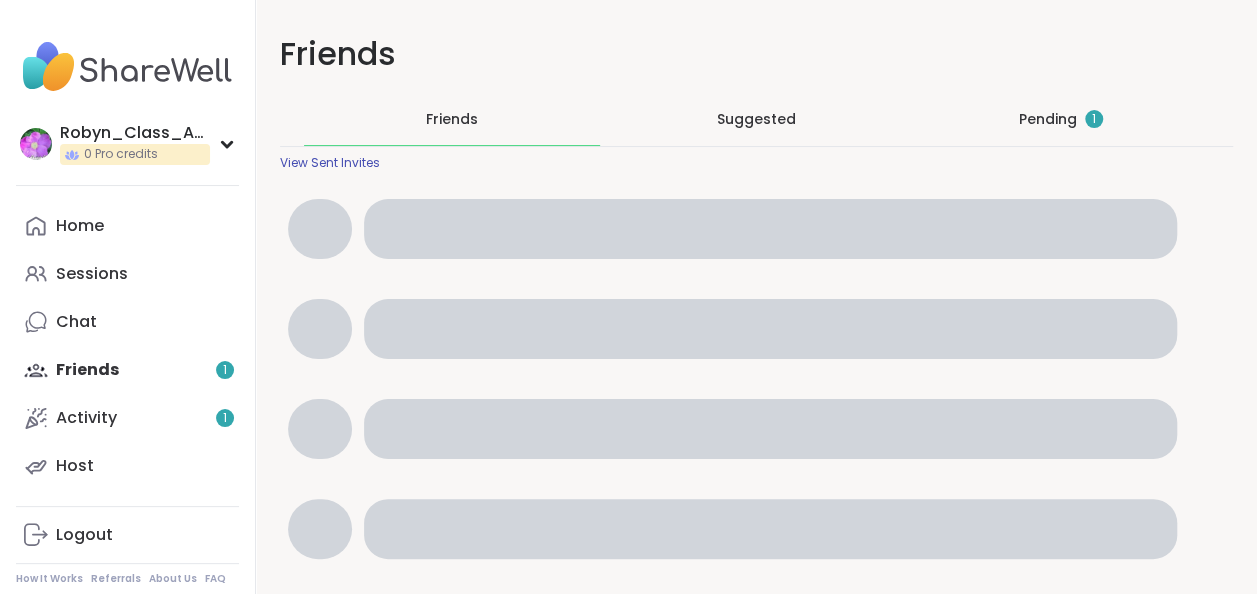 scroll, scrollTop: 0, scrollLeft: 0, axis: both 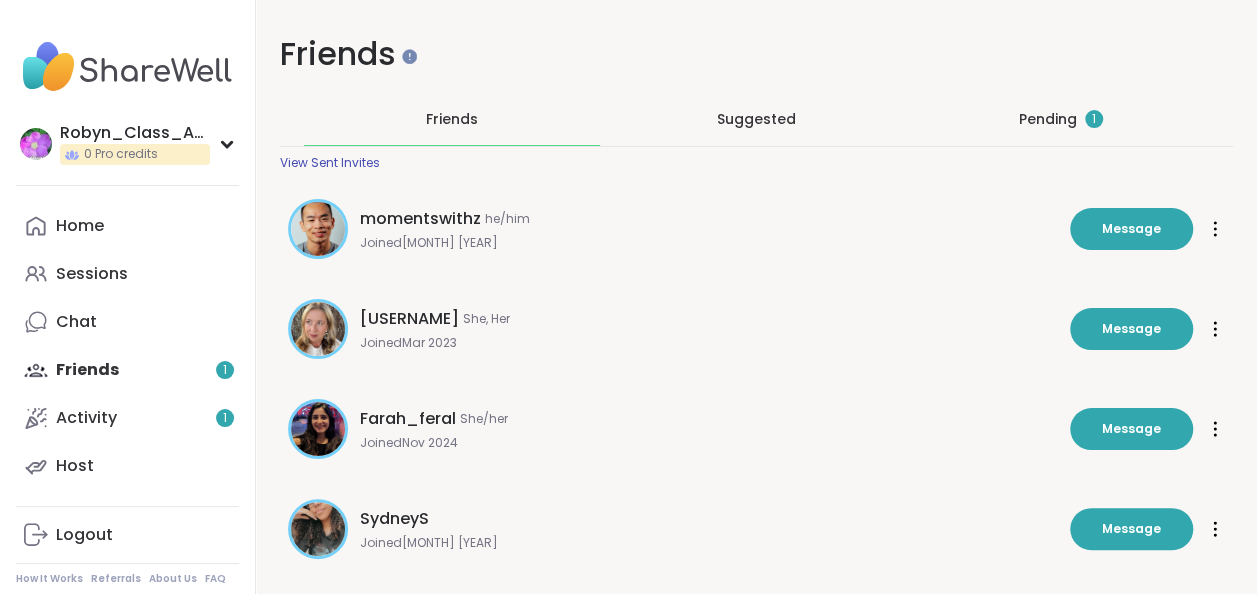 click on "Pending   1" at bounding box center (1061, 119) 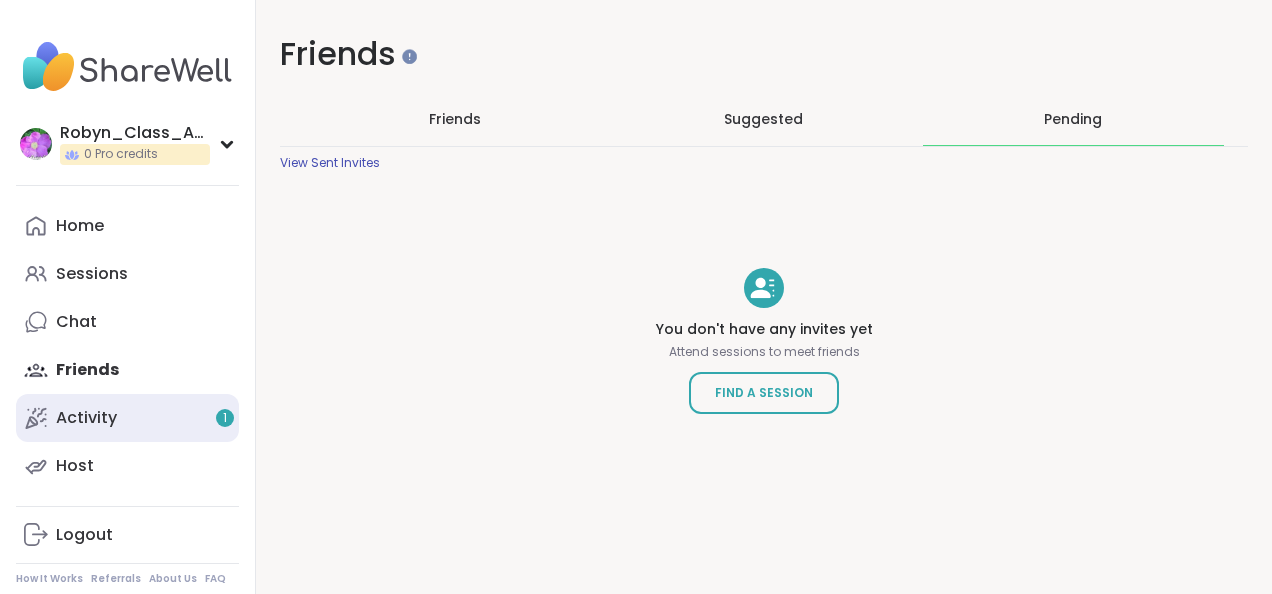 click on "Activity 1" at bounding box center (127, 418) 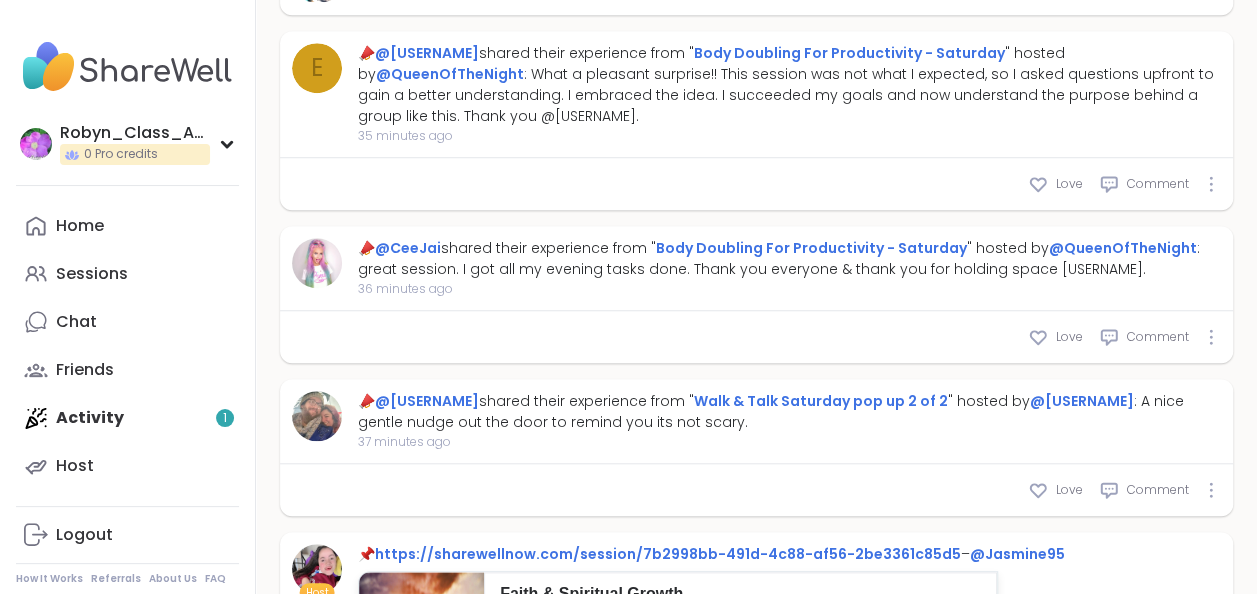 scroll, scrollTop: 680, scrollLeft: 0, axis: vertical 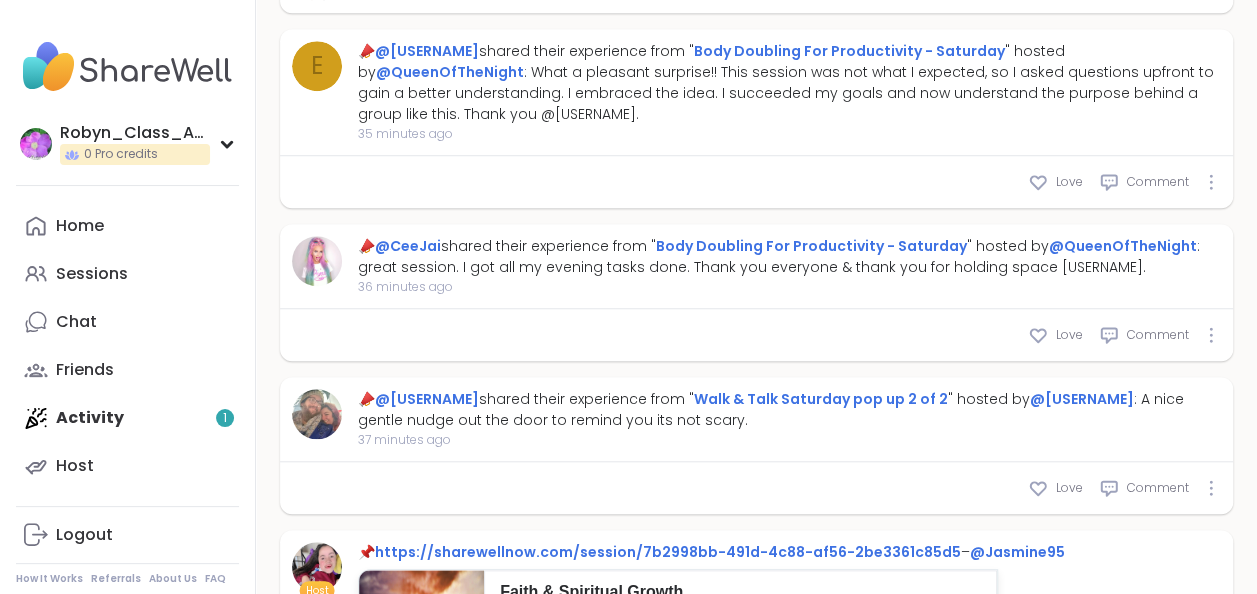 drag, startPoint x: 1046, startPoint y: 6, endPoint x: 1165, endPoint y: 12, distance: 119.15116 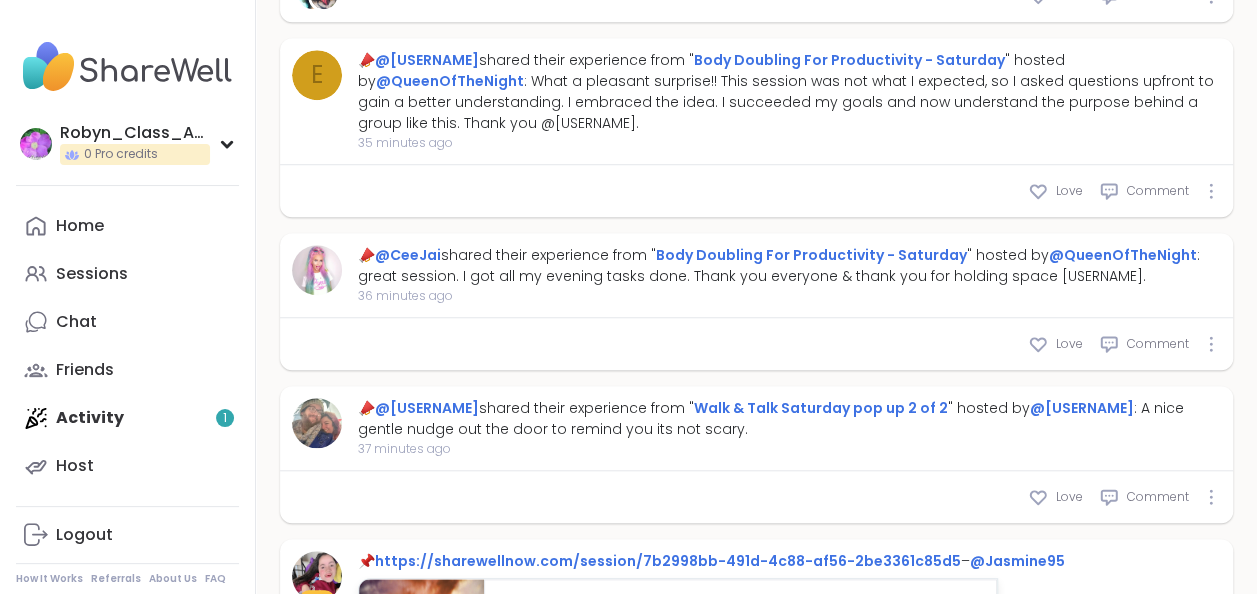 drag, startPoint x: 1165, startPoint y: 12, endPoint x: 1244, endPoint y: 280, distance: 279.40115 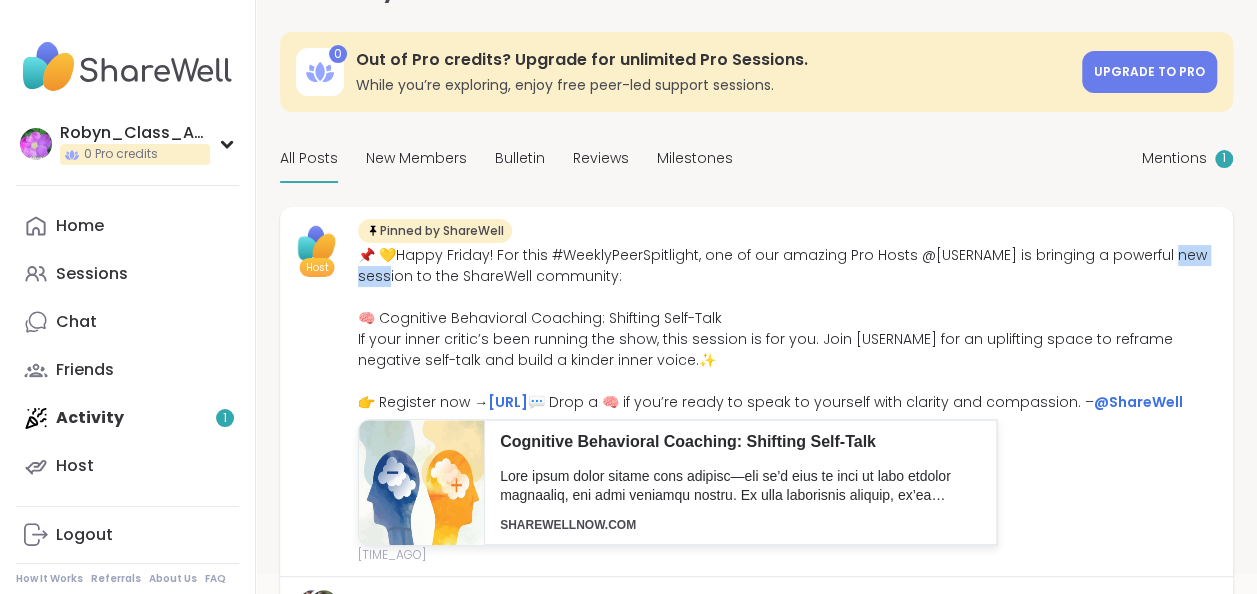 scroll, scrollTop: 31, scrollLeft: 0, axis: vertical 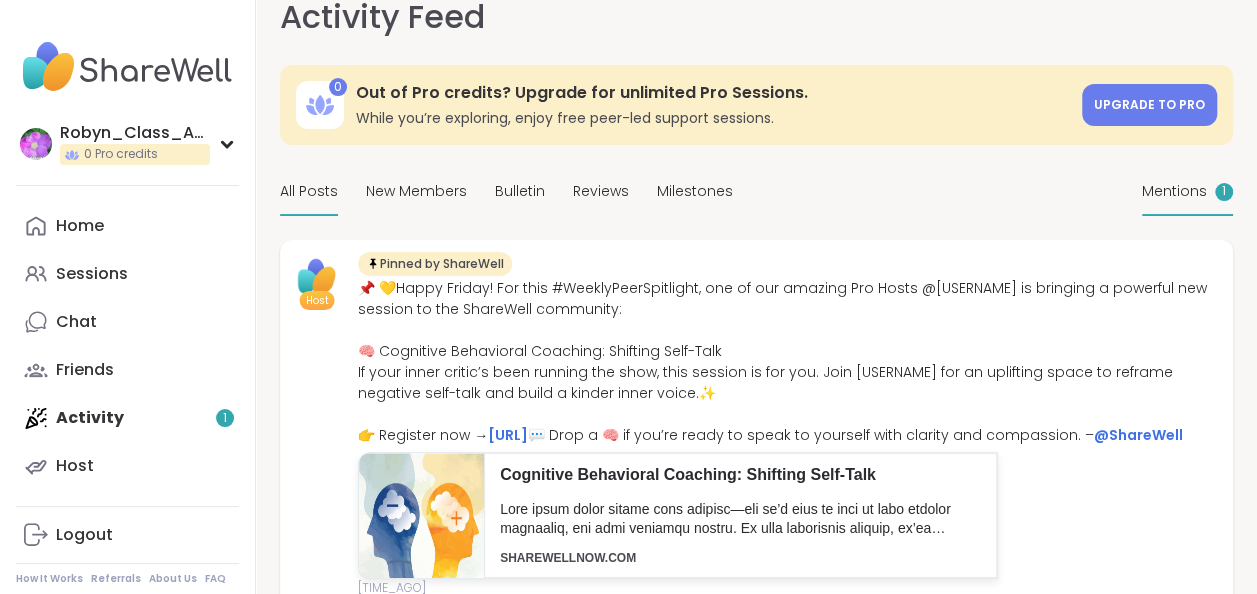 click on "Mentions 1" at bounding box center [1187, 192] 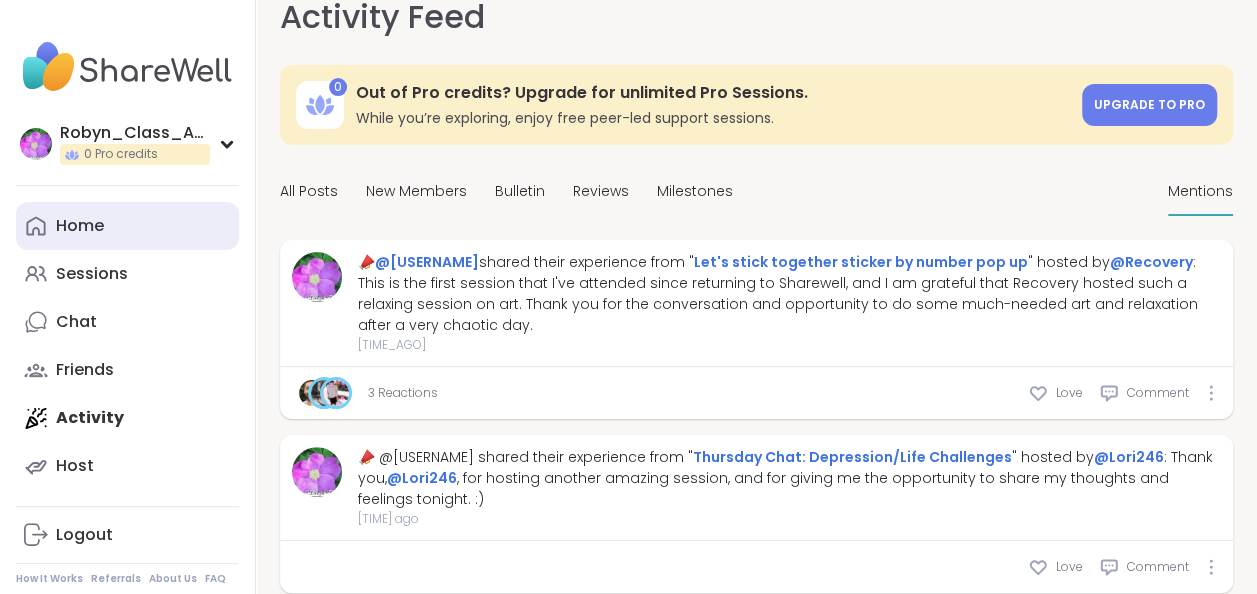 click on "Home" at bounding box center (127, 226) 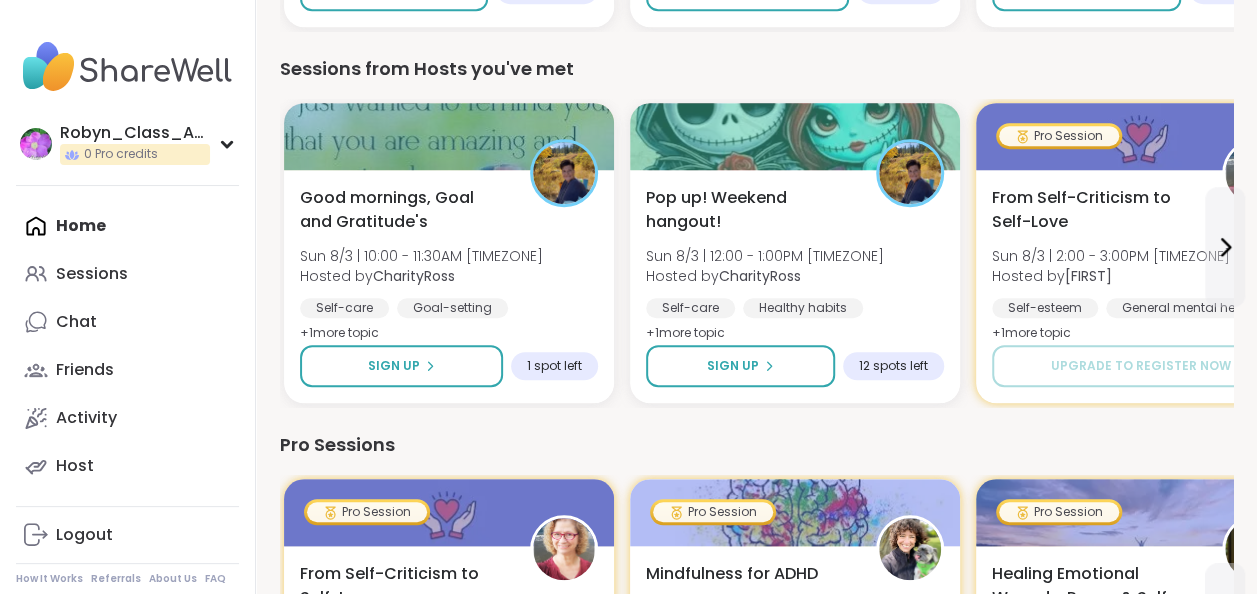 scroll, scrollTop: 560, scrollLeft: 0, axis: vertical 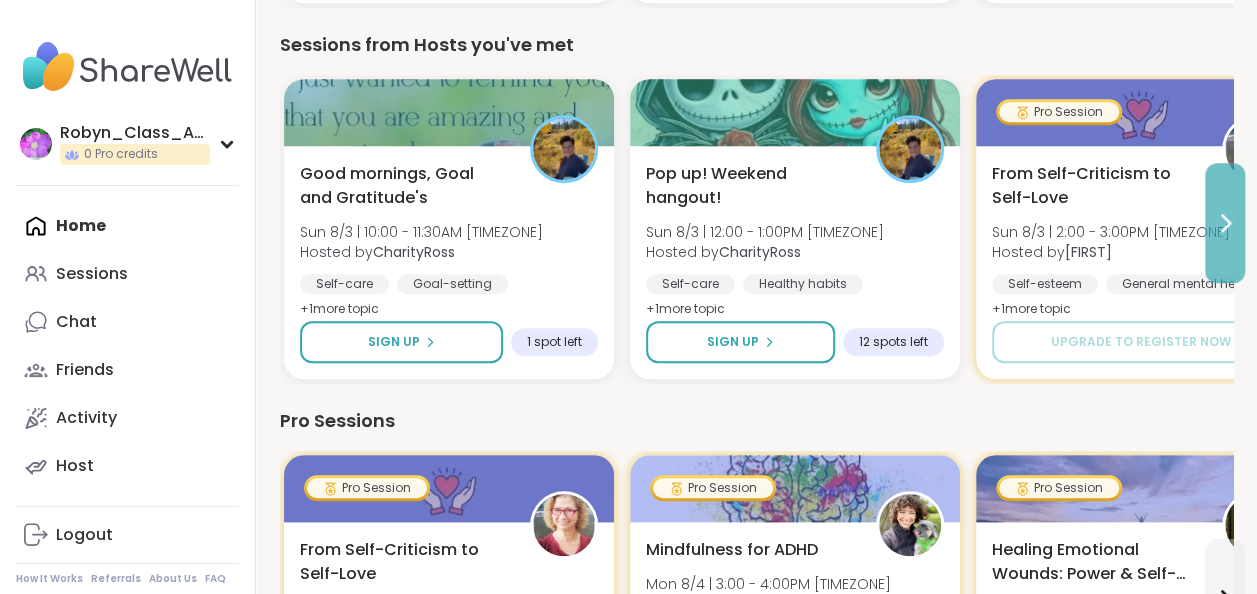 click at bounding box center [1225, 223] 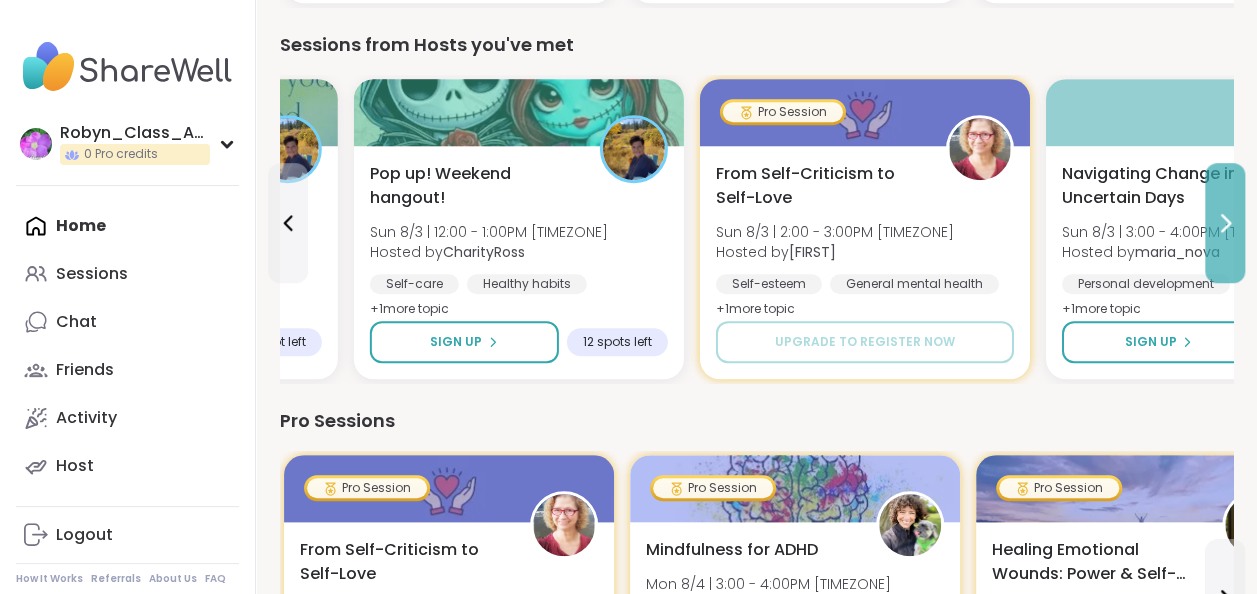 click at bounding box center (1225, 223) 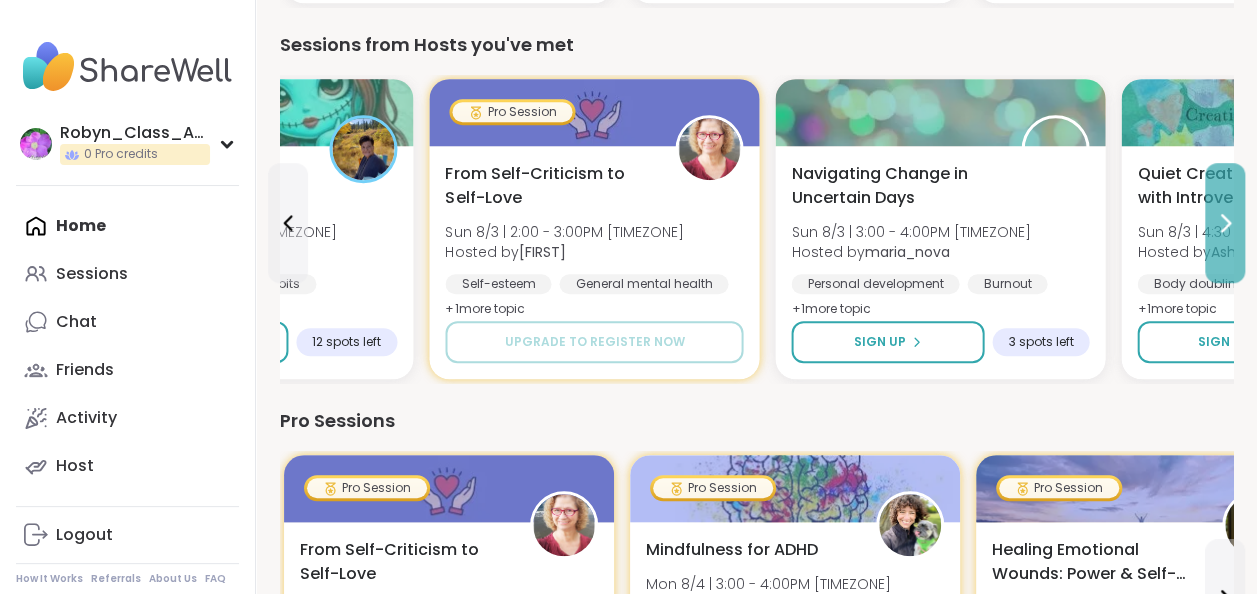 click at bounding box center (1225, 223) 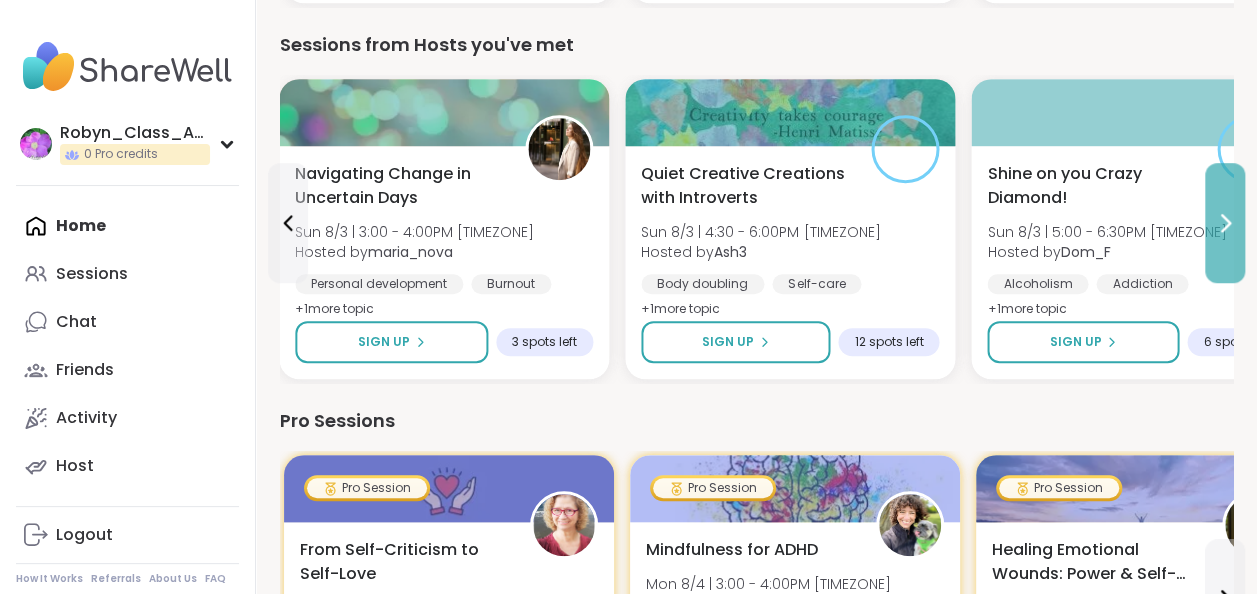 click at bounding box center (1225, 223) 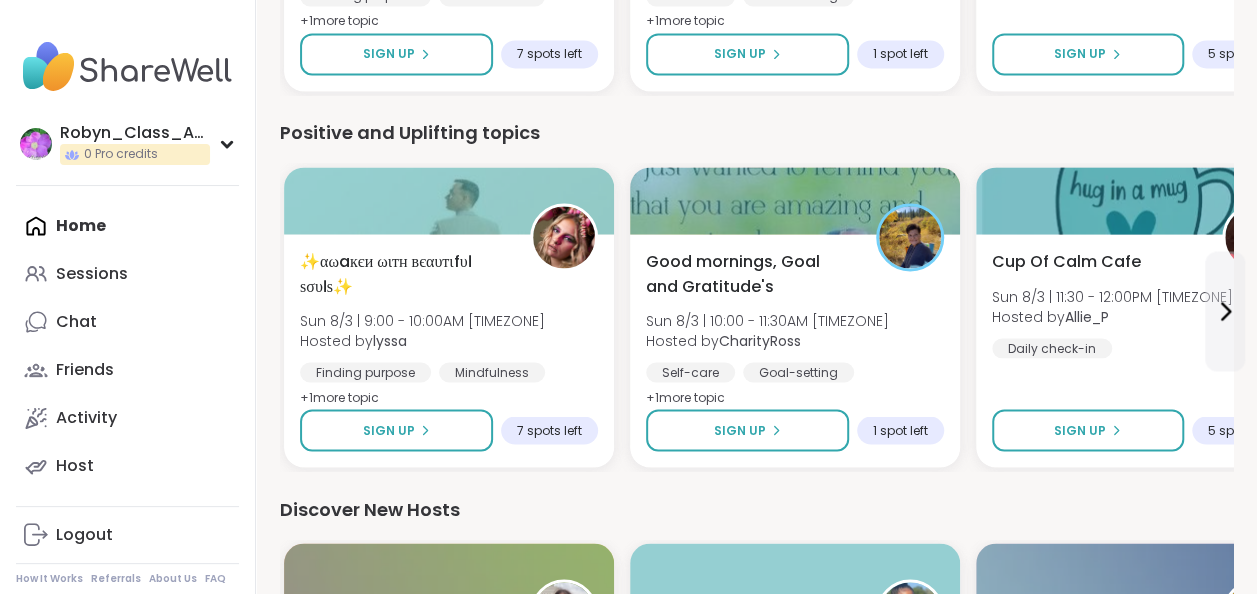 scroll, scrollTop: 2119, scrollLeft: 0, axis: vertical 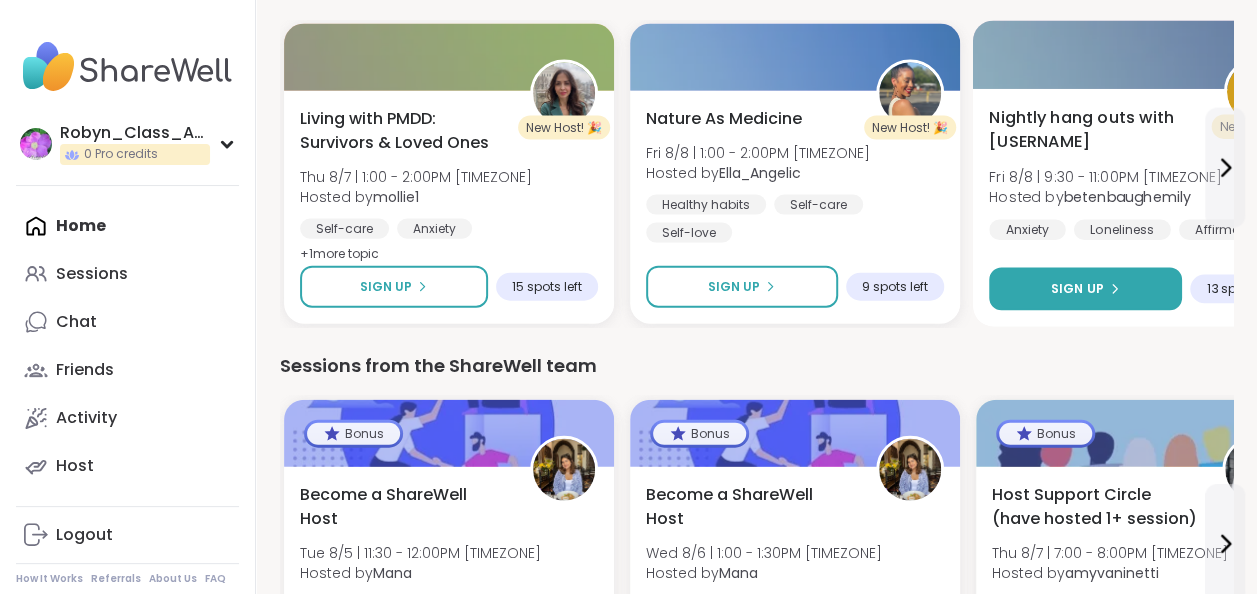 click on "Sign Up" at bounding box center [1085, 289] 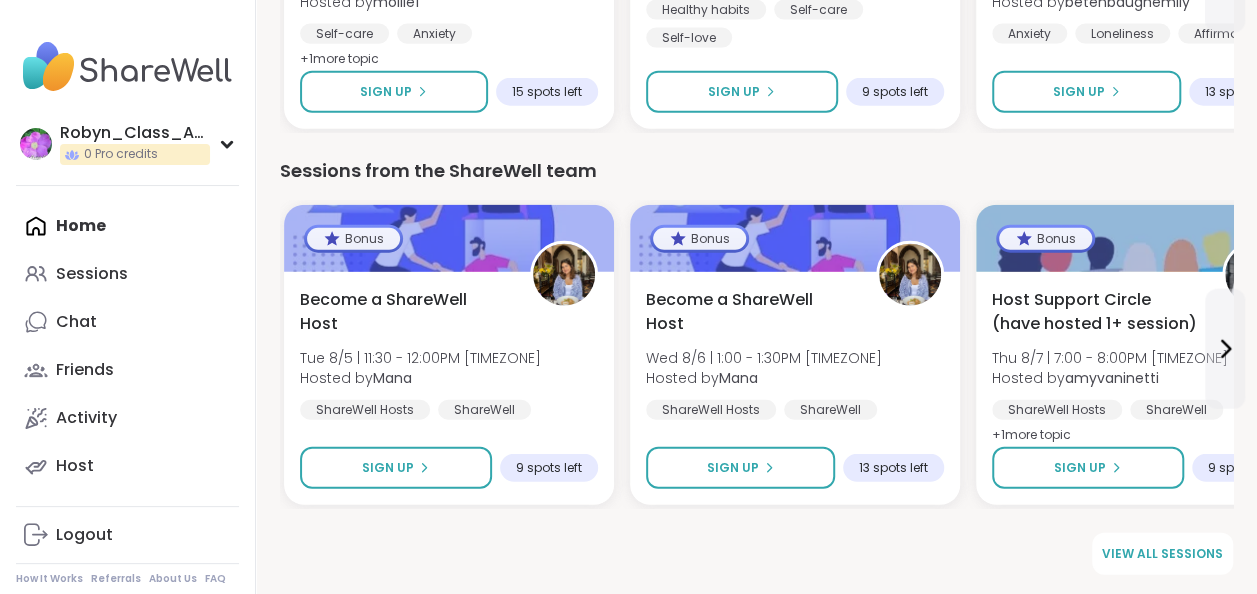 scroll, scrollTop: 2315, scrollLeft: 0, axis: vertical 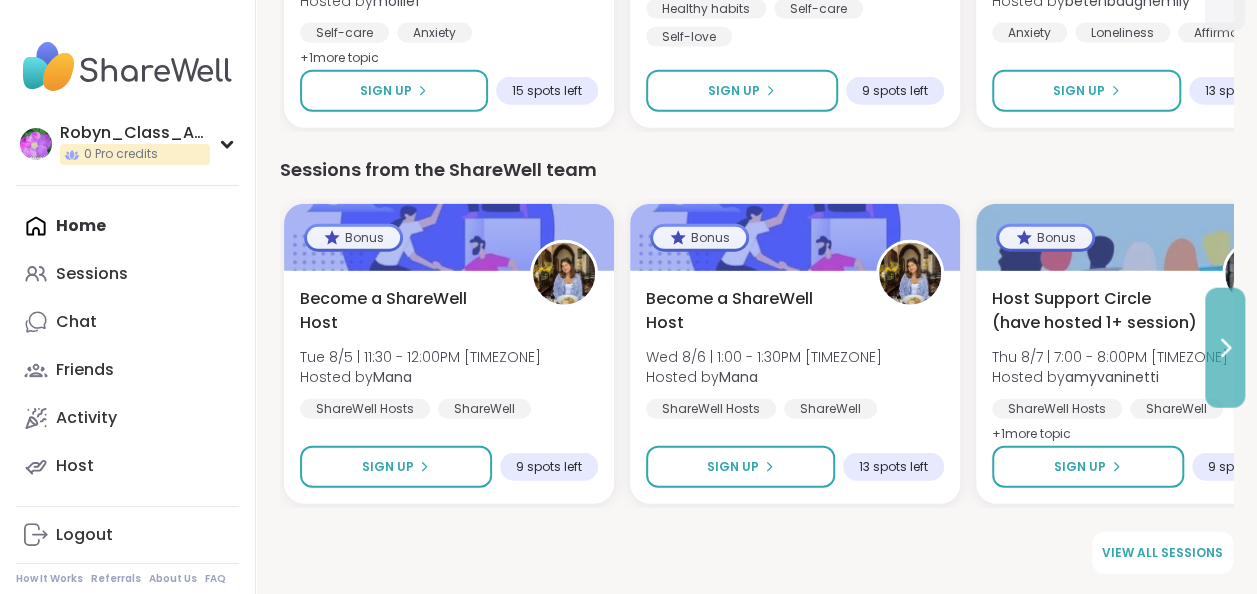 click 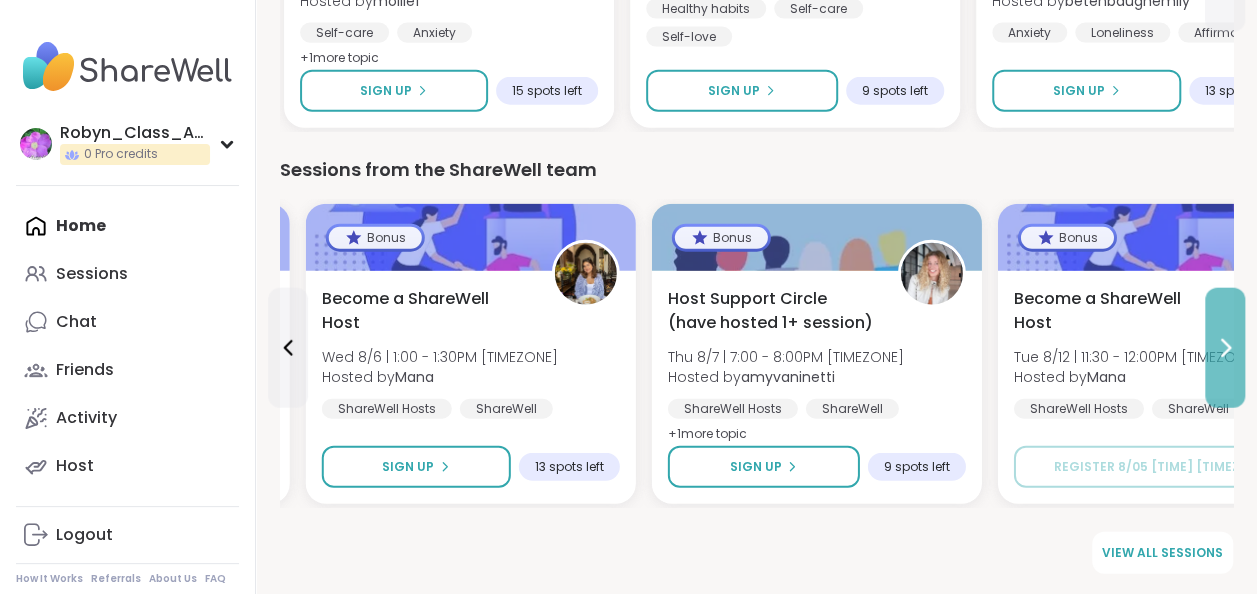 click 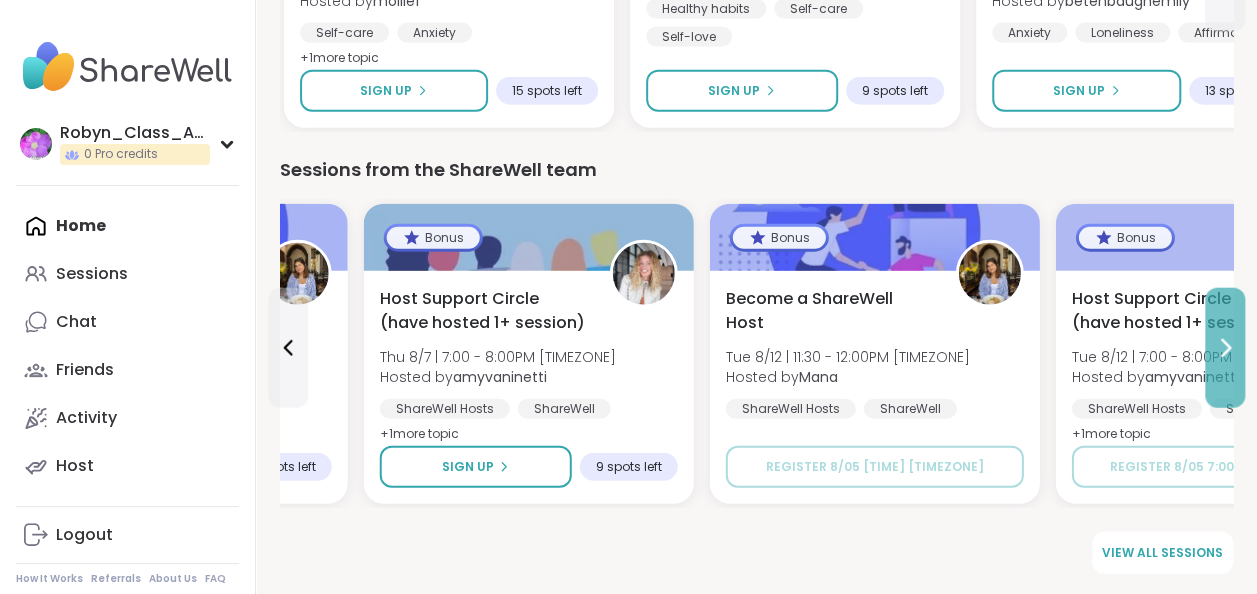 click 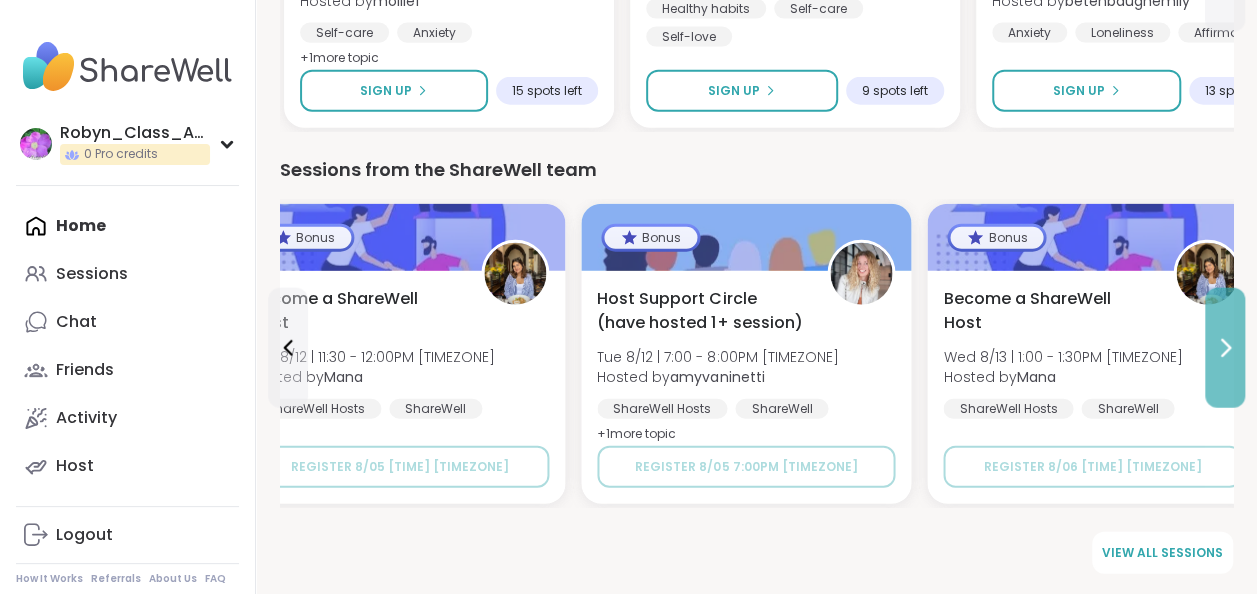 click 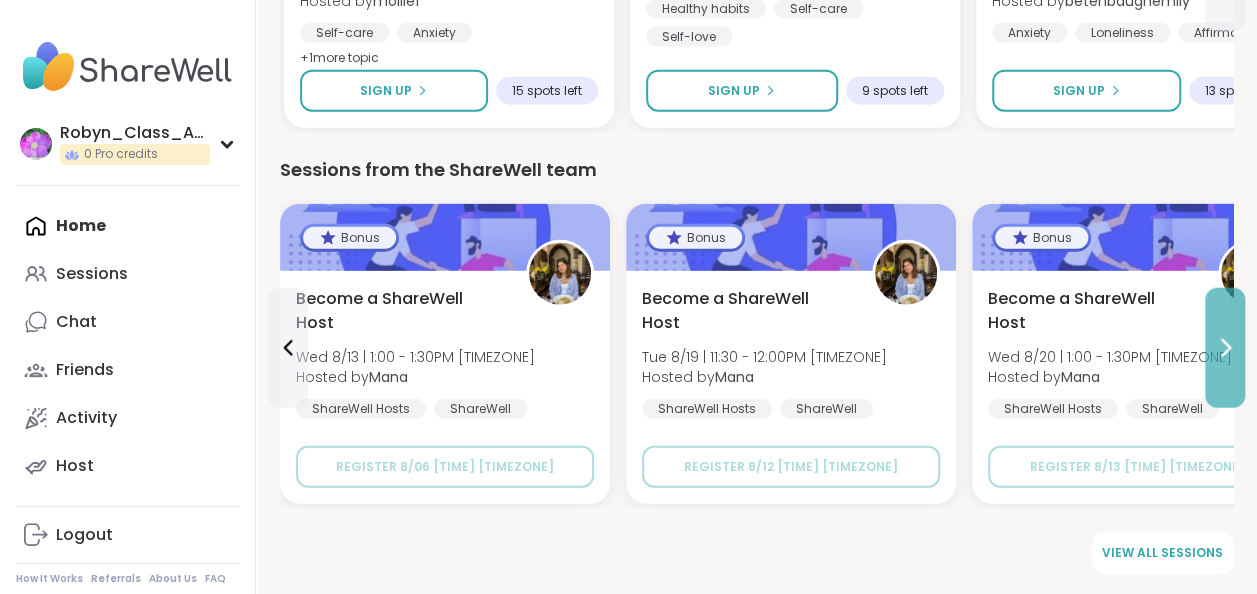 click 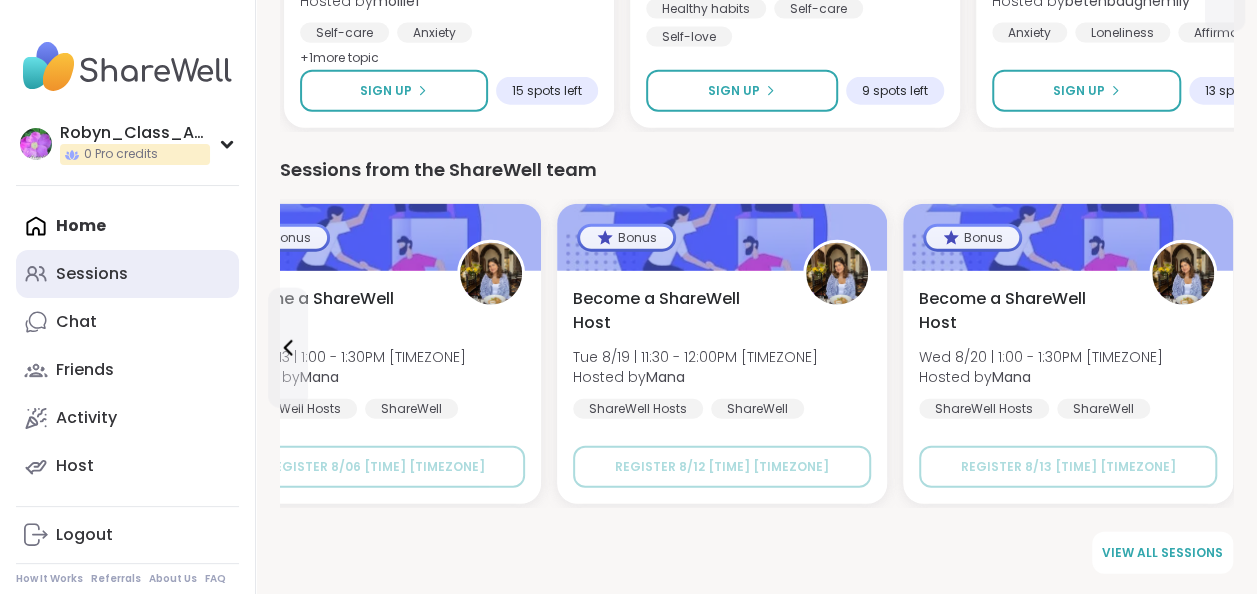 click on "Sessions" at bounding box center (92, 274) 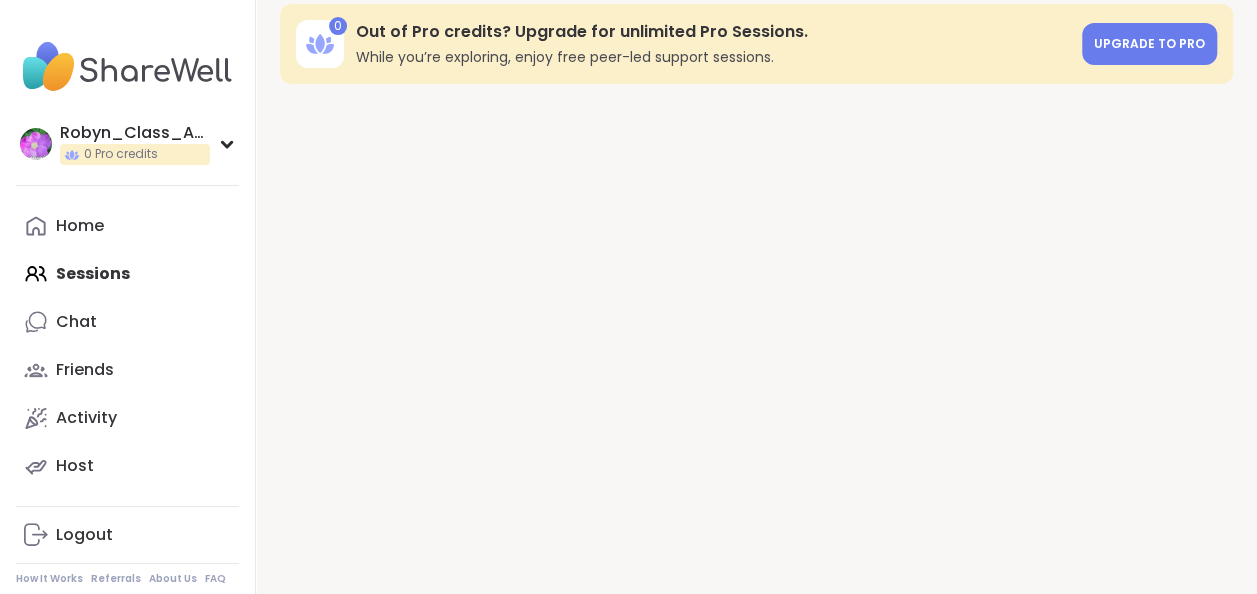 scroll, scrollTop: 0, scrollLeft: 0, axis: both 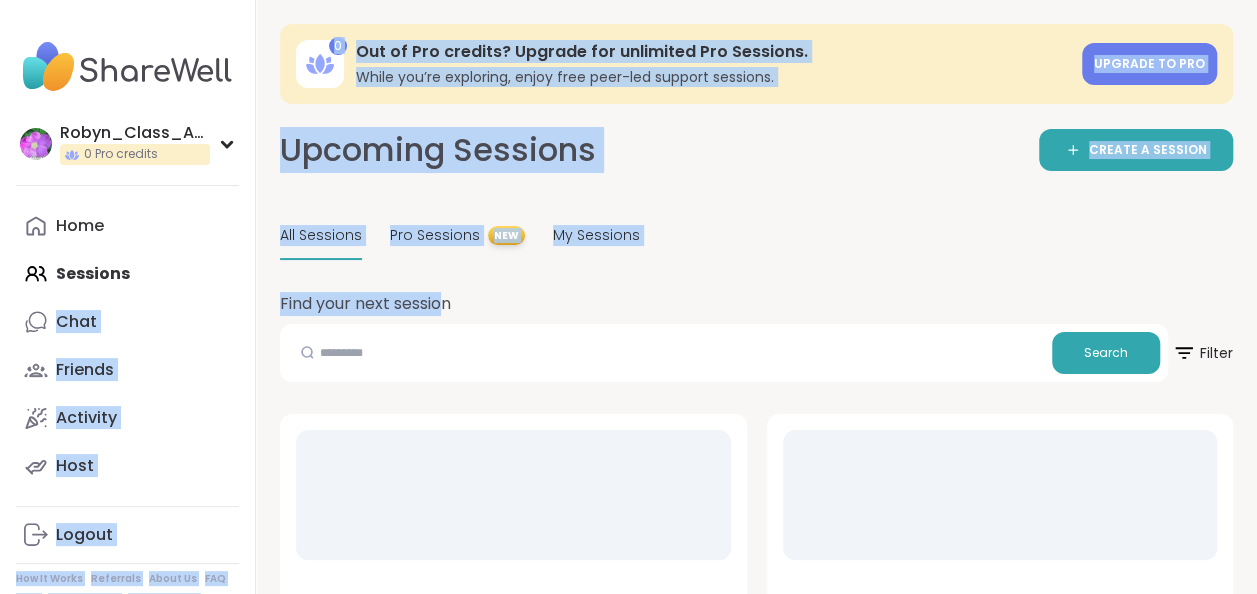 drag, startPoint x: 252, startPoint y: 262, endPoint x: 452, endPoint y: 308, distance: 205.22183 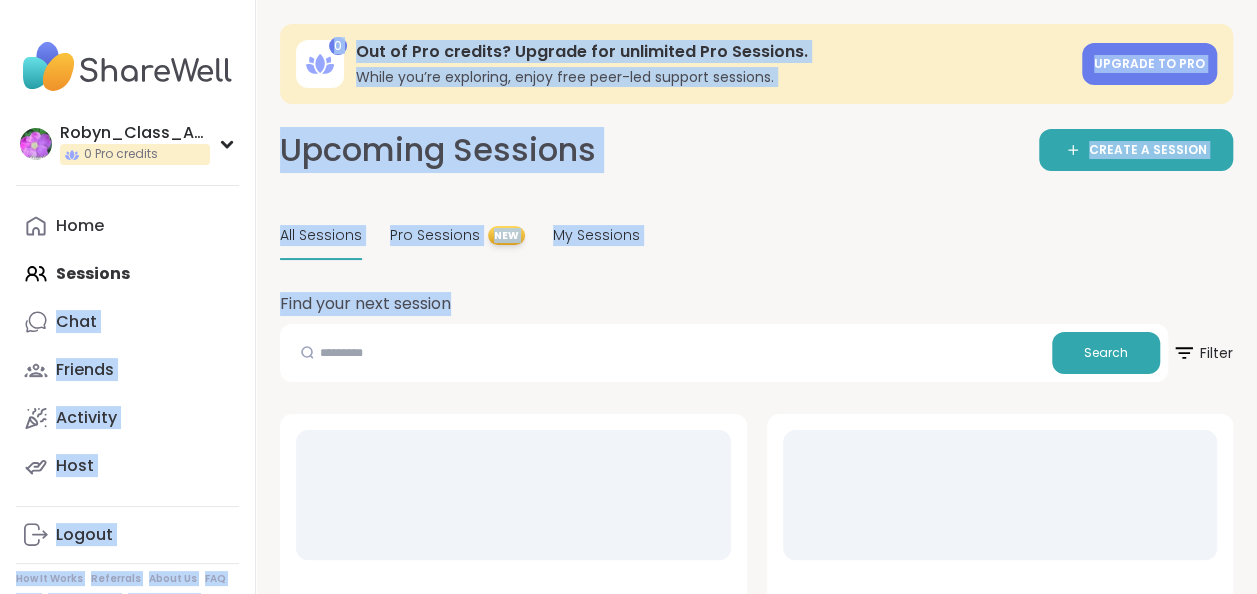 click on "Upcoming Sessions CREATE A SESSION All Sessions Pro Sessions NEW My Sessions Find your next session Search  Filter" at bounding box center [756, 1247] 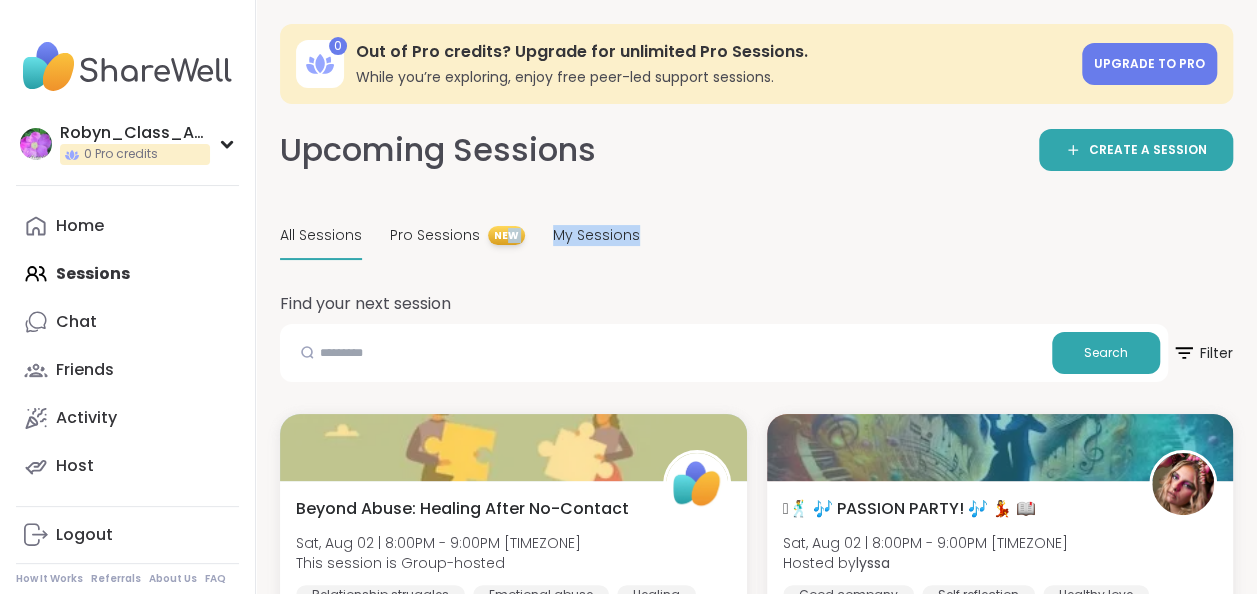 drag, startPoint x: 729, startPoint y: 260, endPoint x: 502, endPoint y: 260, distance: 227 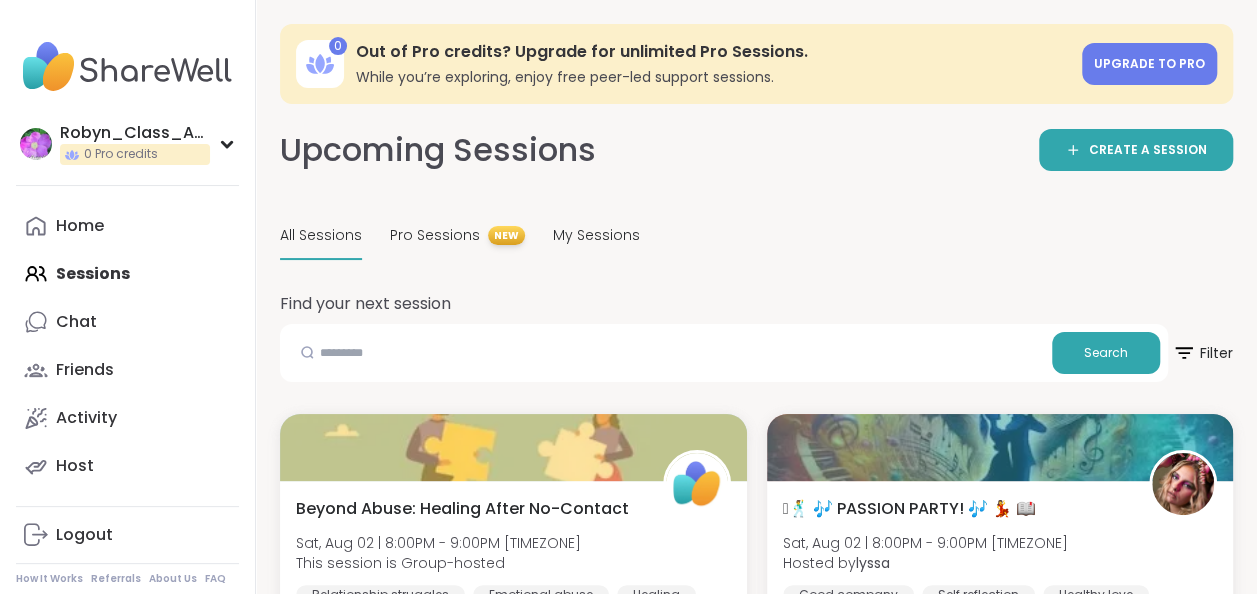 drag, startPoint x: 502, startPoint y: 260, endPoint x: 338, endPoint y: 232, distance: 166.37308 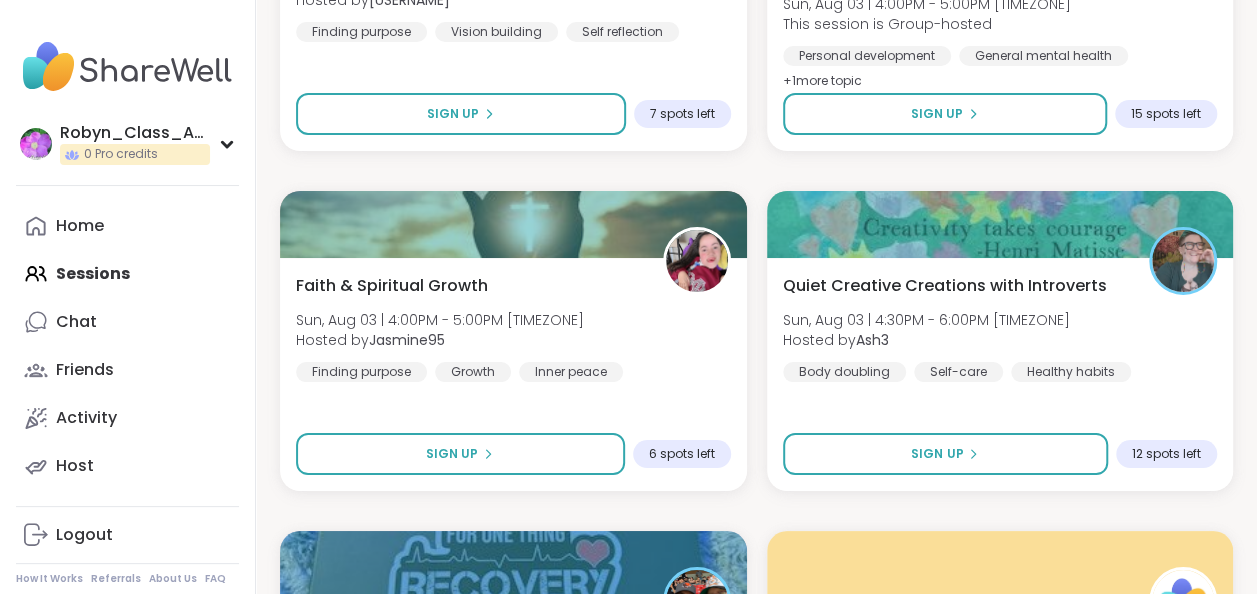 scroll, scrollTop: 3640, scrollLeft: 0, axis: vertical 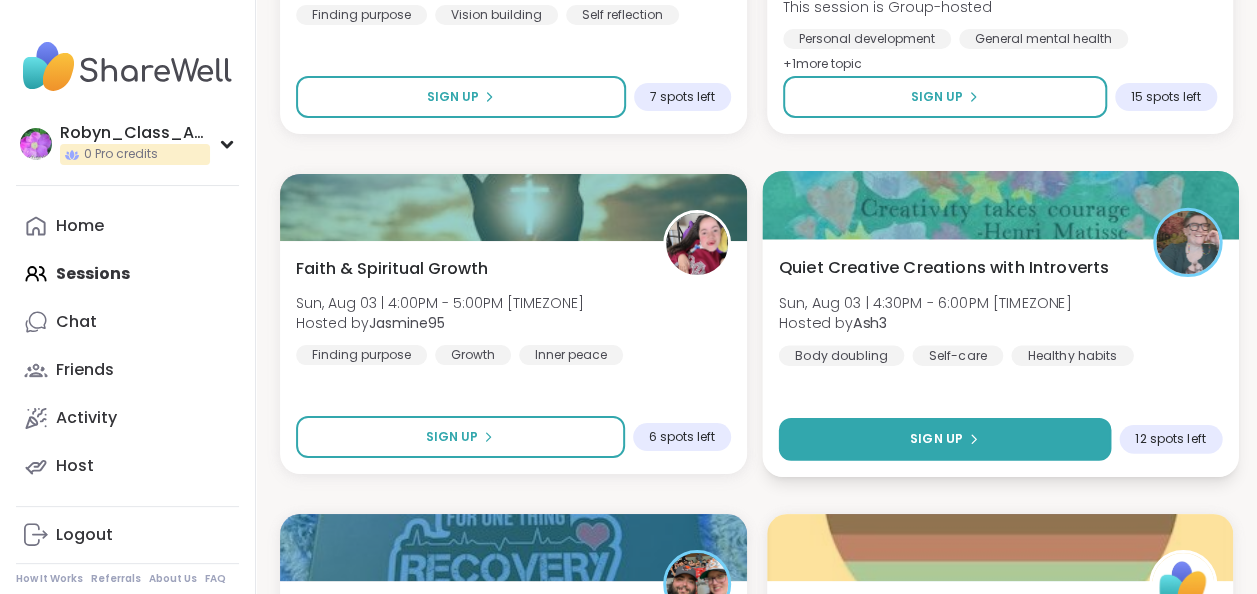 click on "Sign Up" at bounding box center [944, 439] 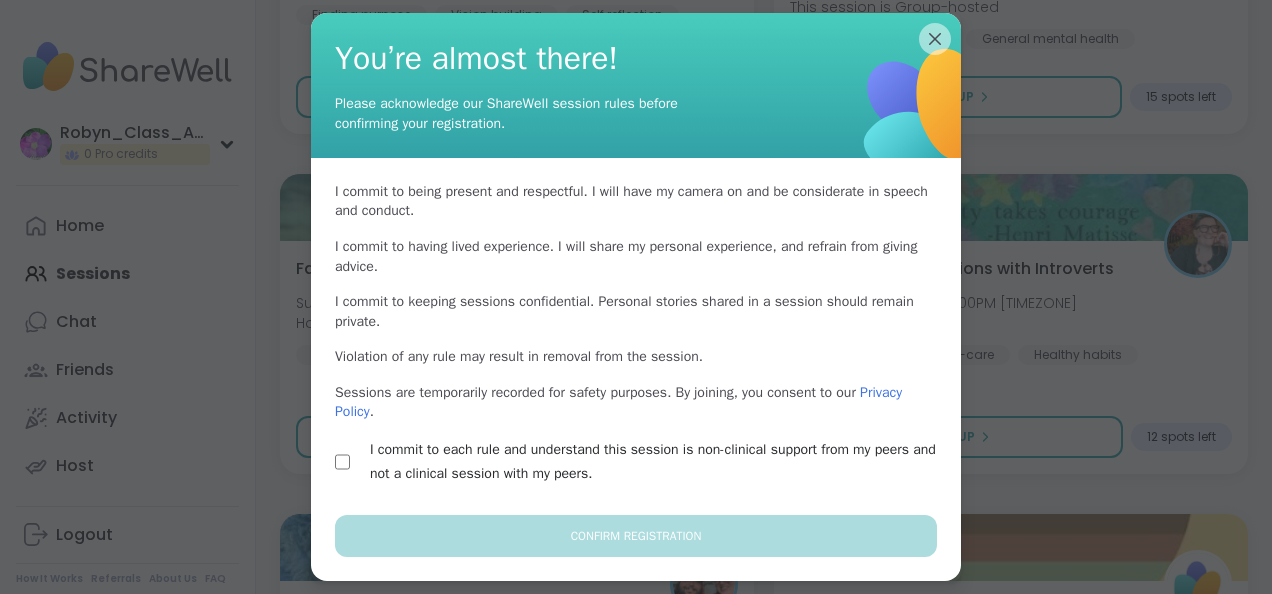 click on "I commit to each rule and understand this session is non-clinical support from my peers and not a clinical session with my peers." at bounding box center [659, 462] 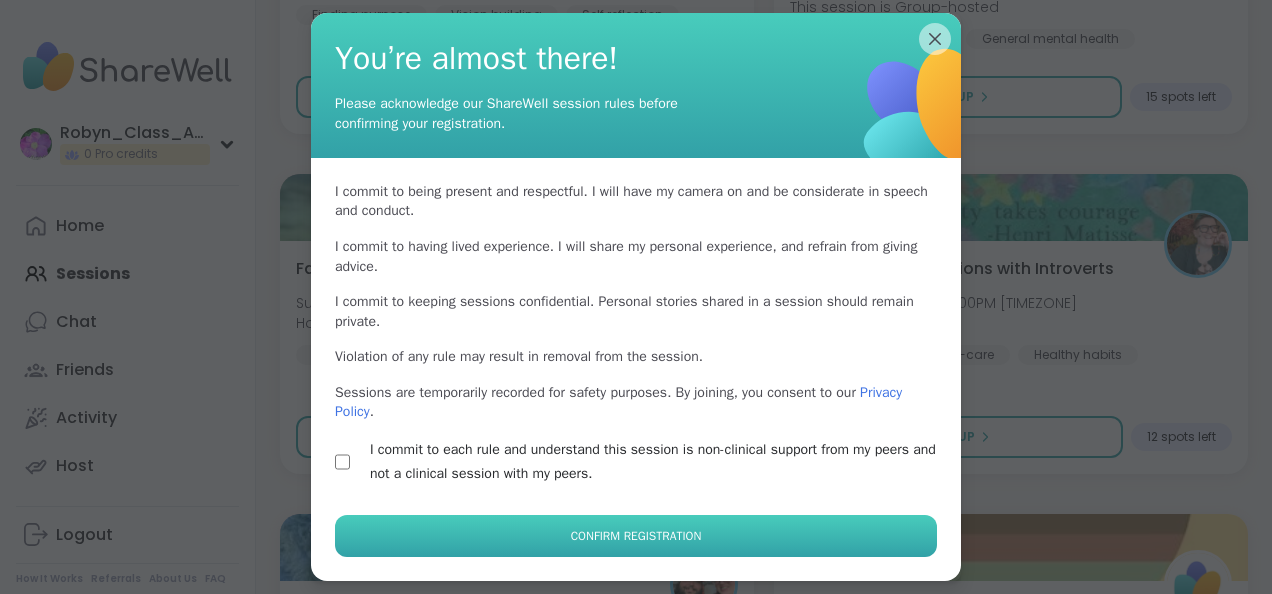 click on "Confirm Registration" at bounding box center (636, 536) 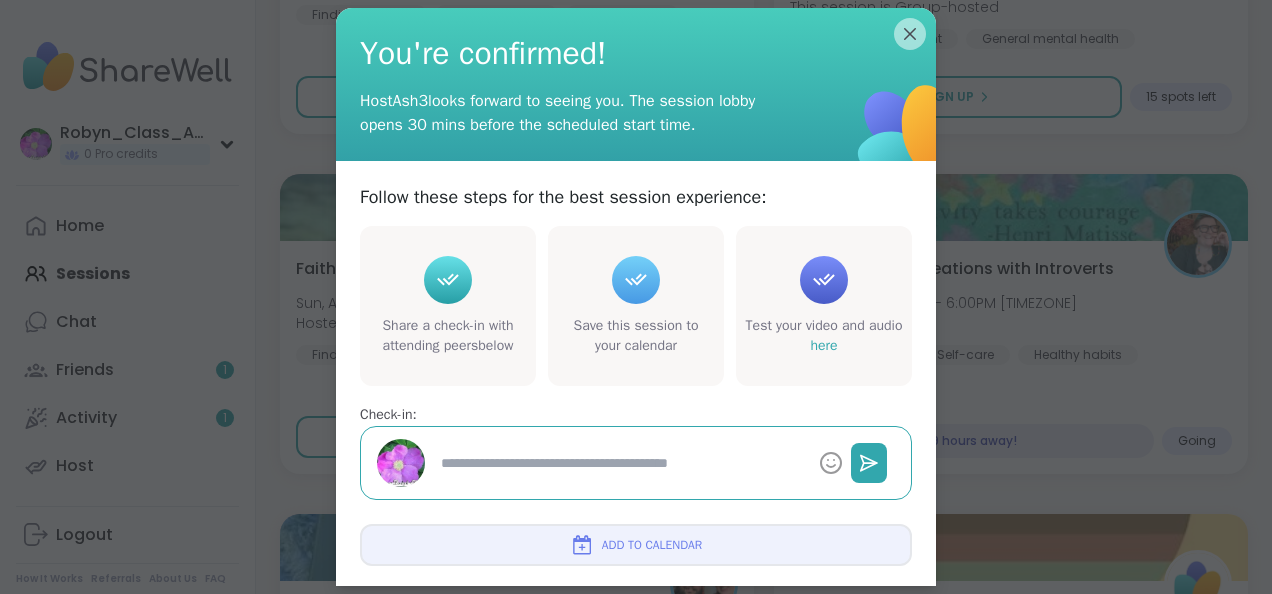 click on "Add to Calendar" at bounding box center [636, 545] 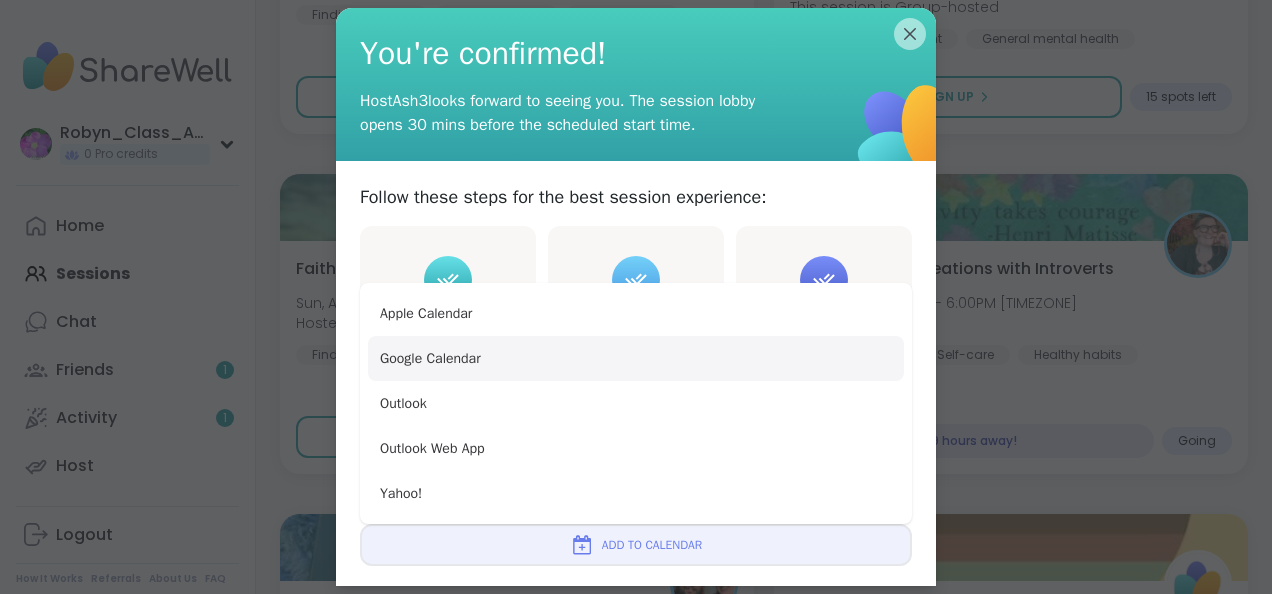 click on "Google Calendar" at bounding box center [636, 358] 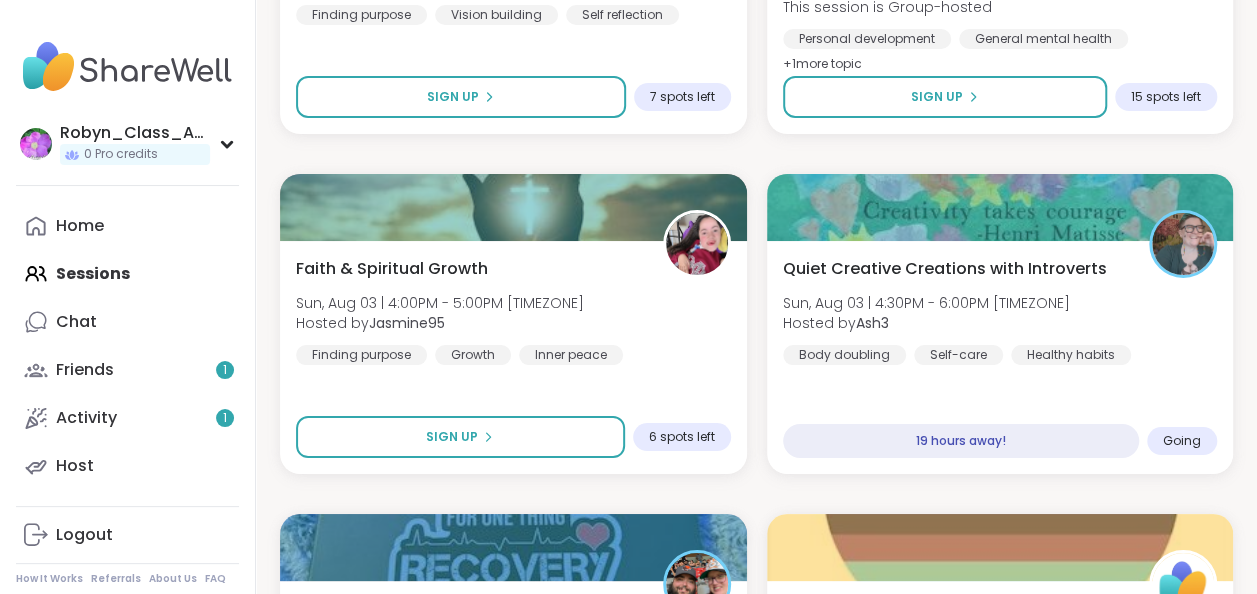 drag, startPoint x: 831, startPoint y: 426, endPoint x: 880, endPoint y: 481, distance: 73.661385 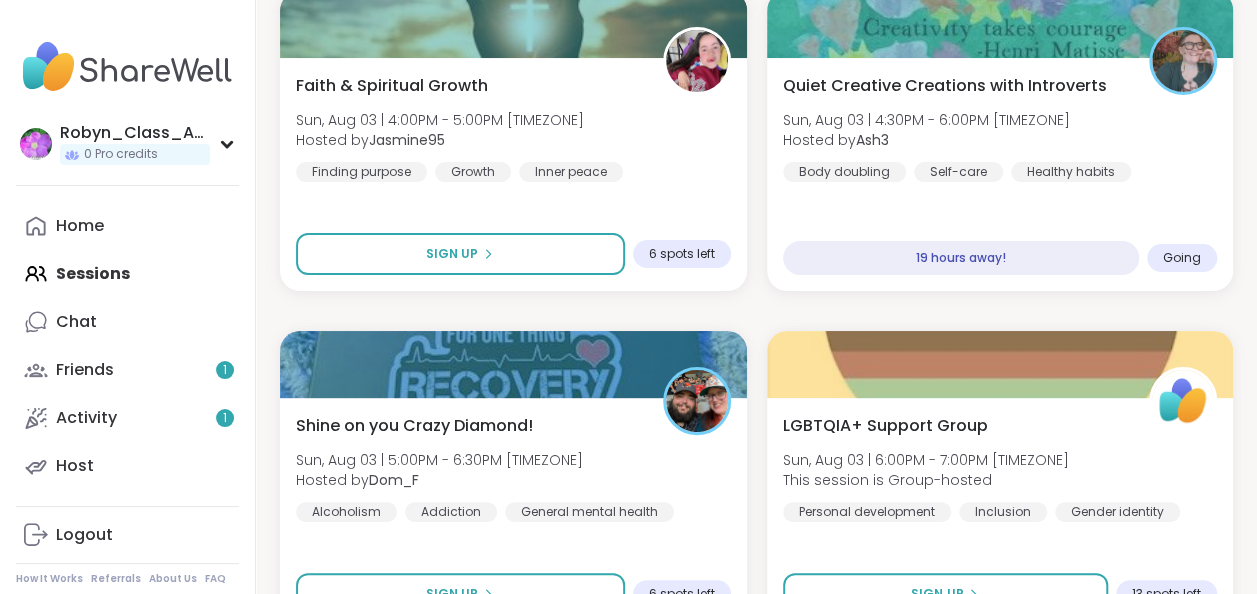 scroll, scrollTop: 3840, scrollLeft: 0, axis: vertical 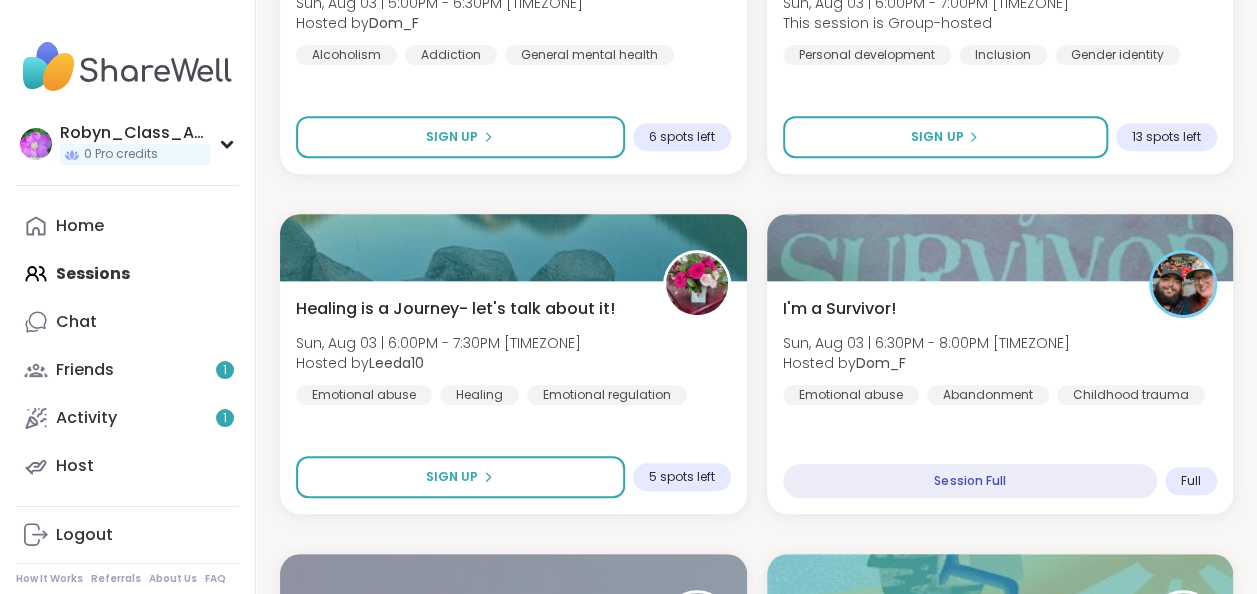 drag, startPoint x: 859, startPoint y: 438, endPoint x: 754, endPoint y: 395, distance: 113.46365 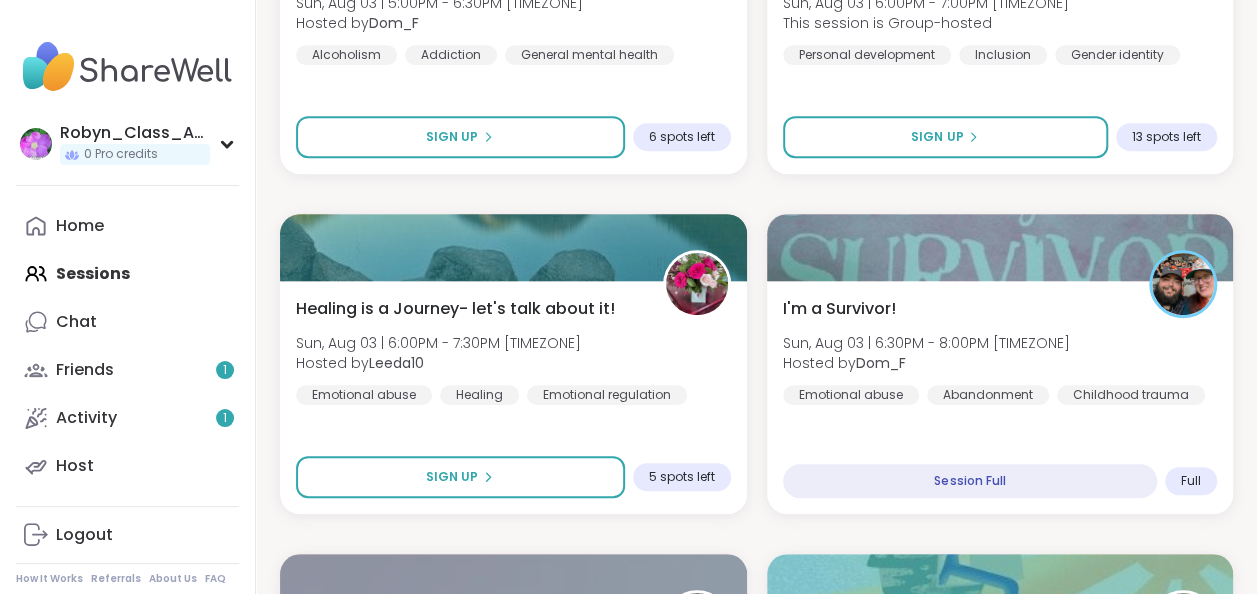 click on "Beyond Abuse: Healing After No-Contact Sat, Aug 02 | 8:00PM - 9:00PM [TIMEZONE] This session is Group-hosted Relationship struggles Emotional abuse Healing SESSION LIVE 🪩🕺 🎶 PASSION PARTY! 🎶 💃 📖 Sat, Aug 02 | 8:00PM - 9:00PM [TIMEZONE] Hosted by lyssa Good company Self reflection Healthy love SESSION LIVE Healing Through Music Sat, Aug 02 | 8:00PM - 9:30PM [TIMEZONE] Hosted by Sha777 Healthy habits General mental health Self-care SESSION LIVE Body Doubling- Saturday Evening Sat, Aug 02 | 8:00PM - 9:30PM [TIMEZONE] Hosted by Jill_LadyOfTheMountain Body doubling Self-love Loneliness SESSION LIVE Major Depression & Severe Anxiety Sat, Aug 02 | 9:00PM - 10:00PM [TIMEZONE] Hosted by GordonJD Anxiety Depression Major life changes Session Full Full New Host! 🎉 KIdney Disease: The Journey and Fight Sat, Aug 02 | 9:00PM - 10:30PM [TIMEZONE] Hosted by Jamcgee0719 Kidney disease Chronic pain management Chronic Illness Sign Up 12 spots left Talk Lounge “Night Games” co-host Genesis Sat, Aug 02 | 10:30PM - 11:30PM [TIMEZONE] Hosted by" at bounding box center (756, -1336) 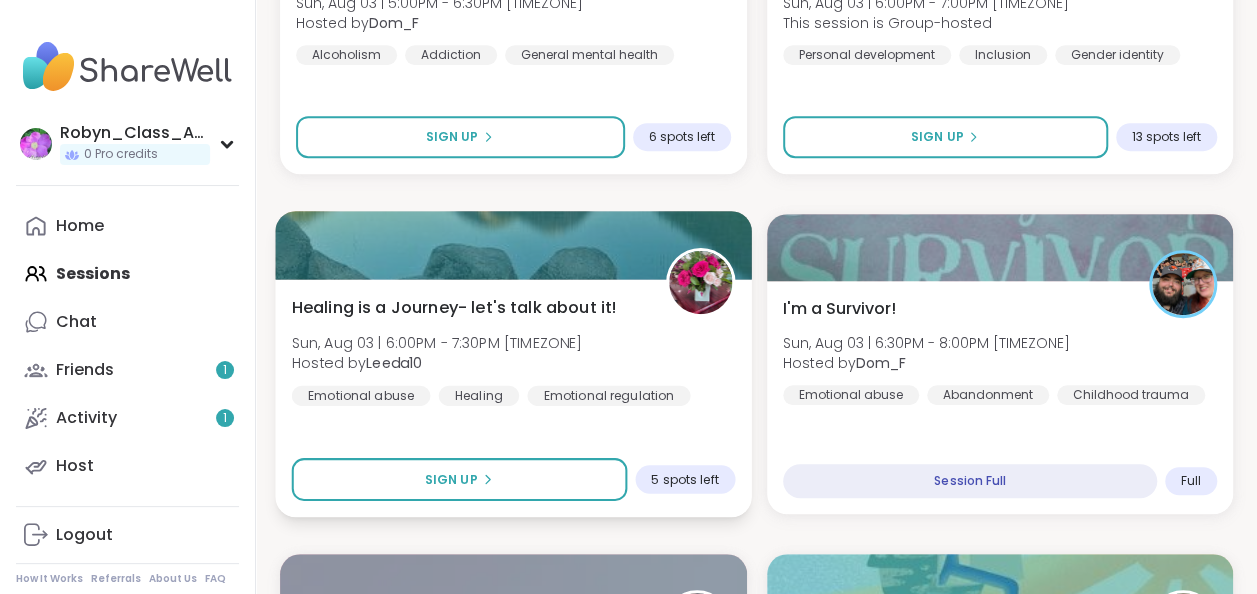 click on "Healing is a Journey- let's talk about it!" at bounding box center (454, 307) 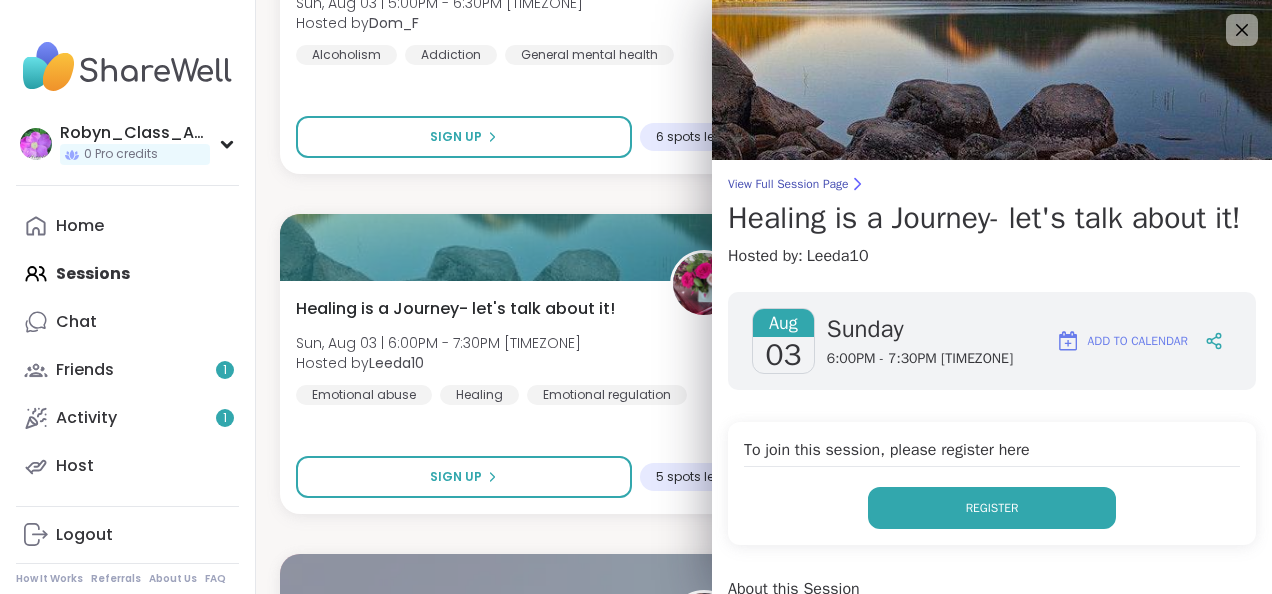 click on "Register" at bounding box center (992, 508) 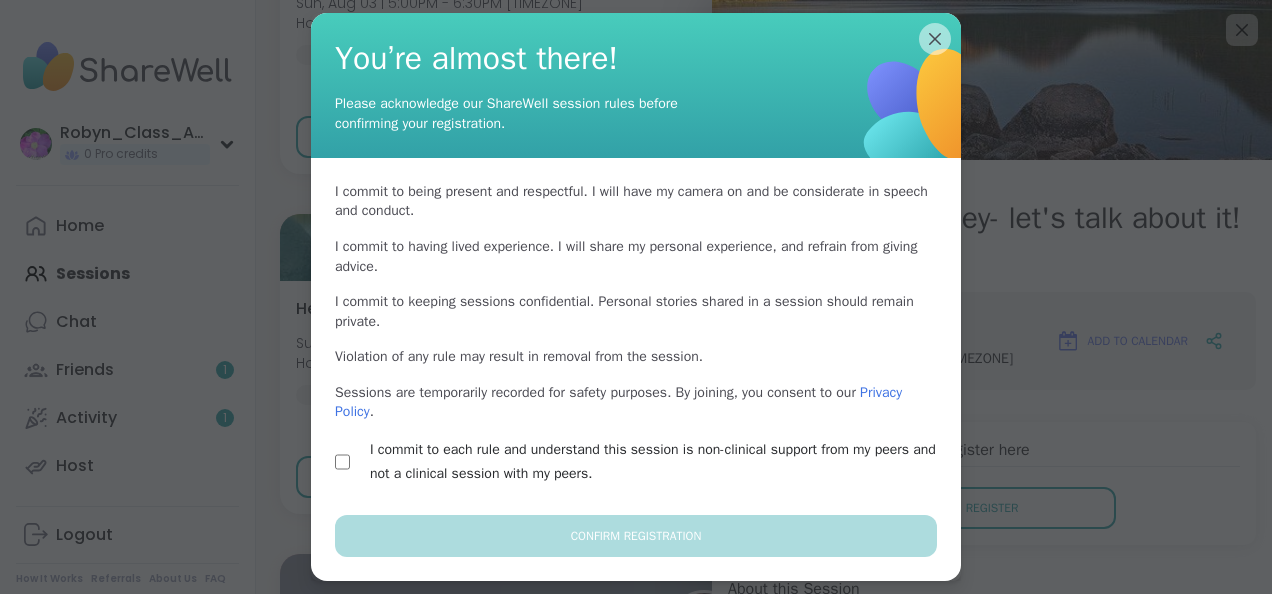 click on "I commit to each rule and understand this session is non-clinical support from my peers and not a clinical session with my peers." at bounding box center [659, 462] 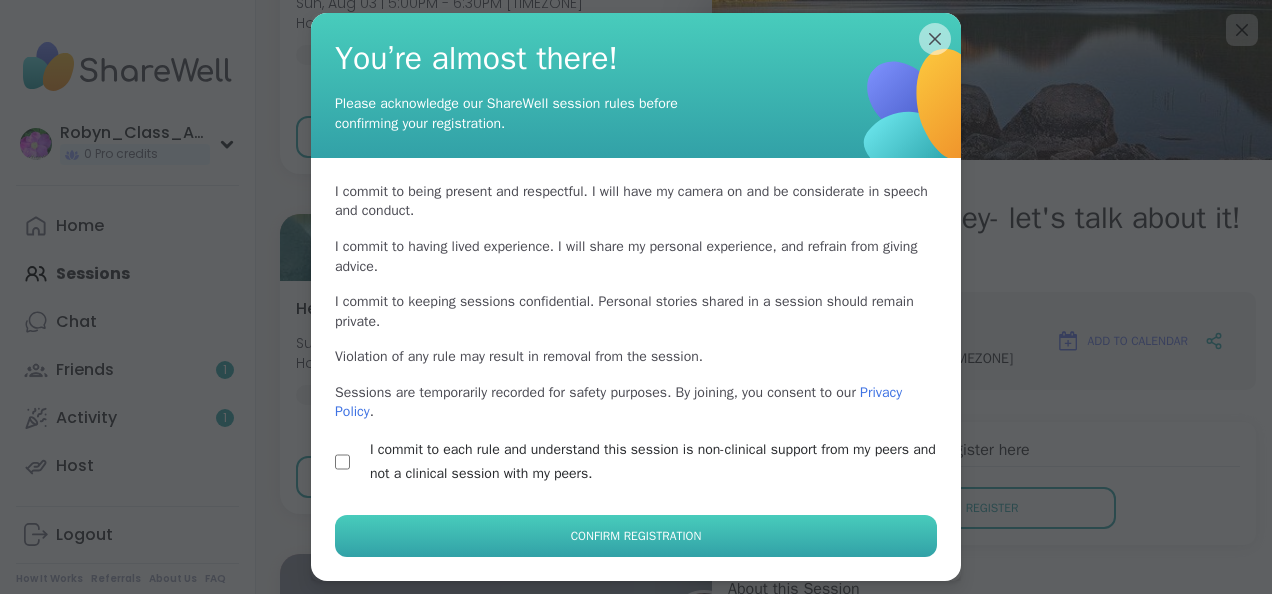 click on "Confirm Registration" at bounding box center (636, 536) 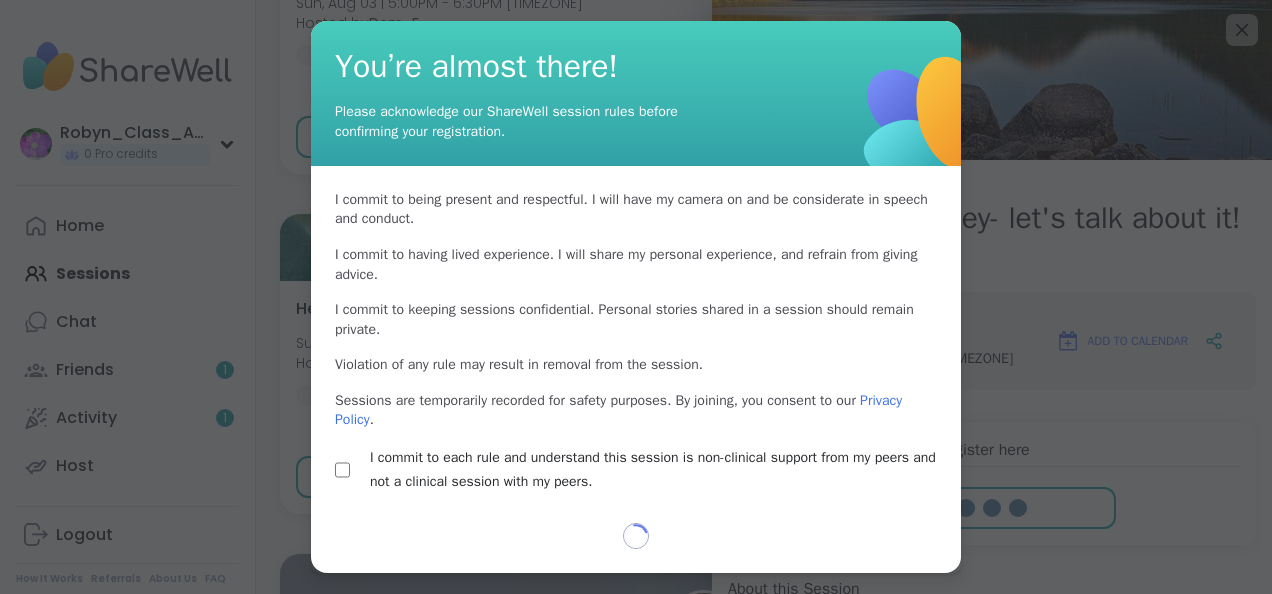 click on "I commit to being present and respectful . I will have my camera on and be considerate in speech and conduct. I commit to having lived experience . I will share my personal experience, and refrain from giving advice. I commit to keeping sessions confidential . Personal stories shared in a session should remain private. Violation of any rule may result in removal from the session. Sessions are temporarily recorded for safety purposes. By joining, you consent to our   Privacy Policy . I commit to each rule and understand this session is non-clinical support from my peers and not a clinical session with my peers." at bounding box center (636, 344) 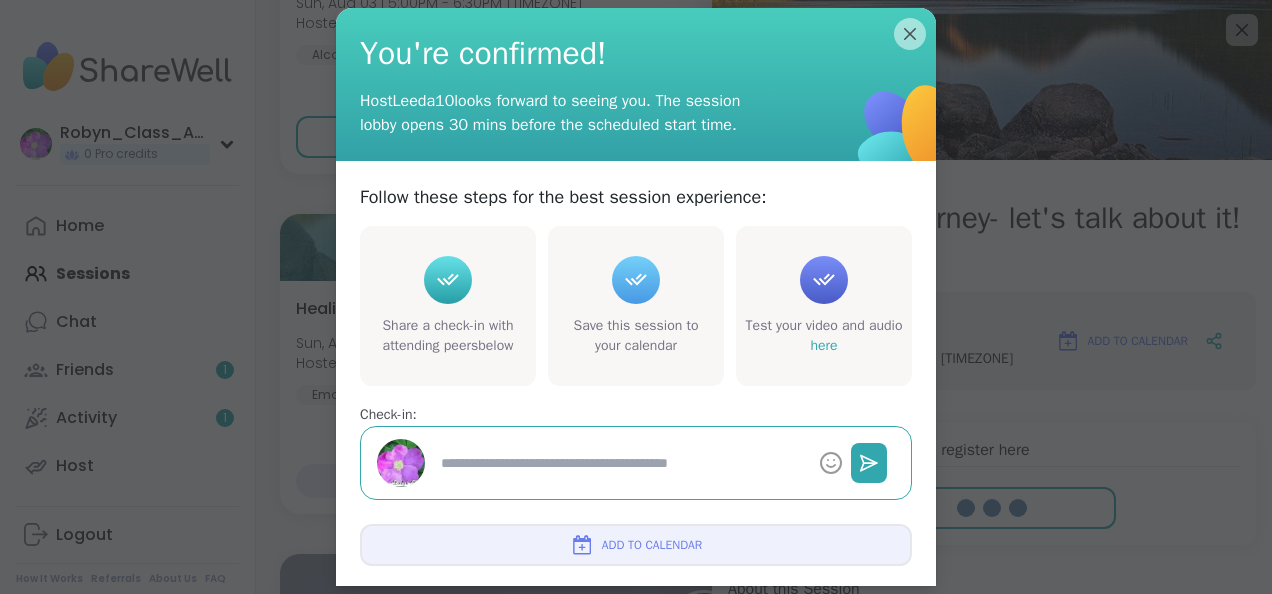 type on "*" 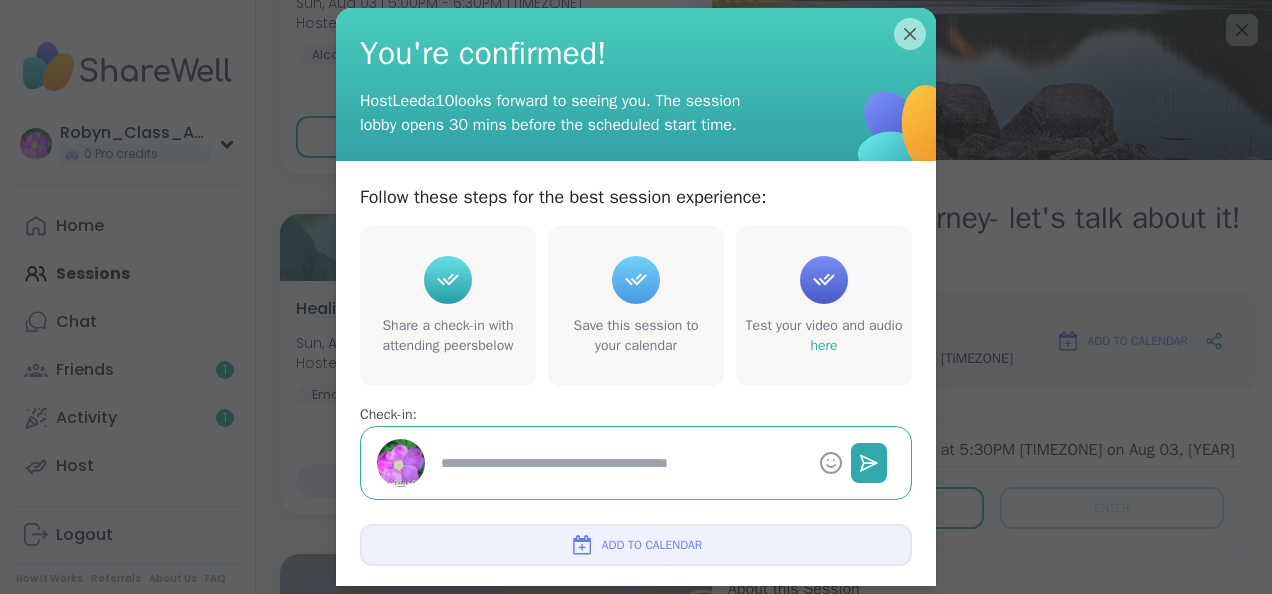 click on "Add to Calendar" at bounding box center [652, 545] 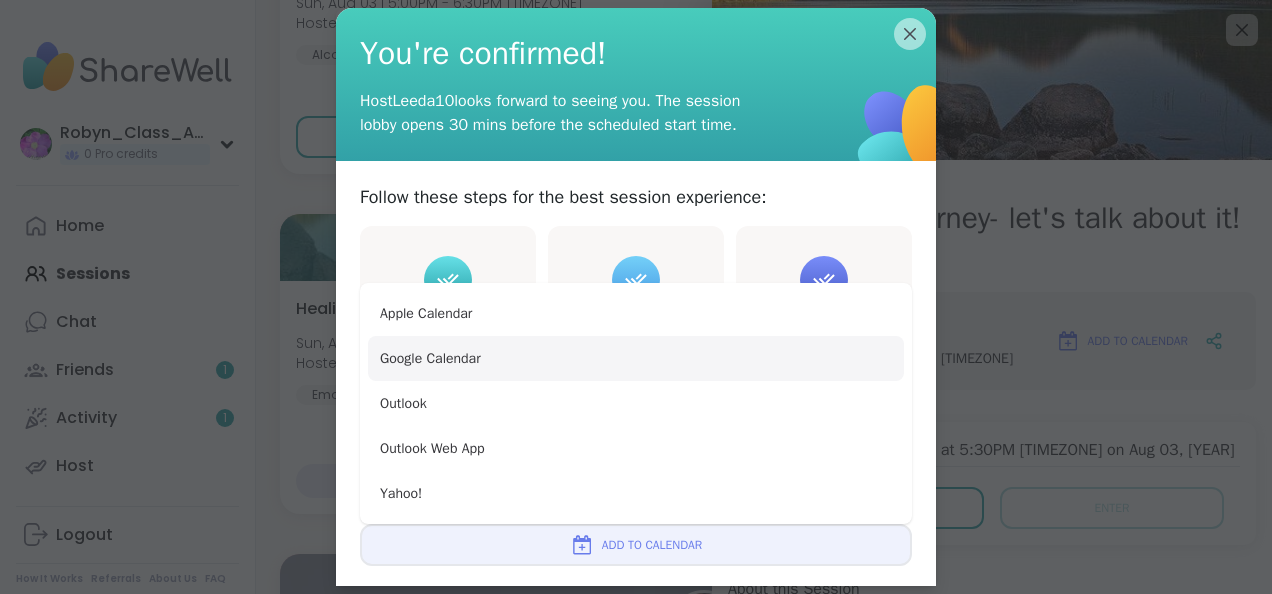 click on "Google Calendar" at bounding box center [636, 358] 